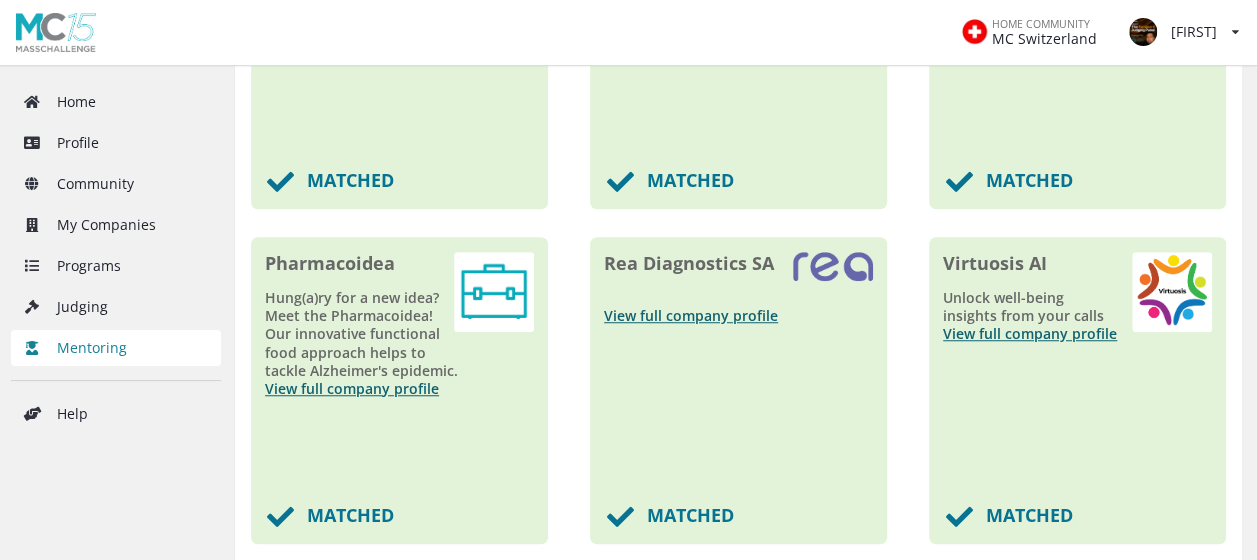 scroll, scrollTop: 400, scrollLeft: 0, axis: vertical 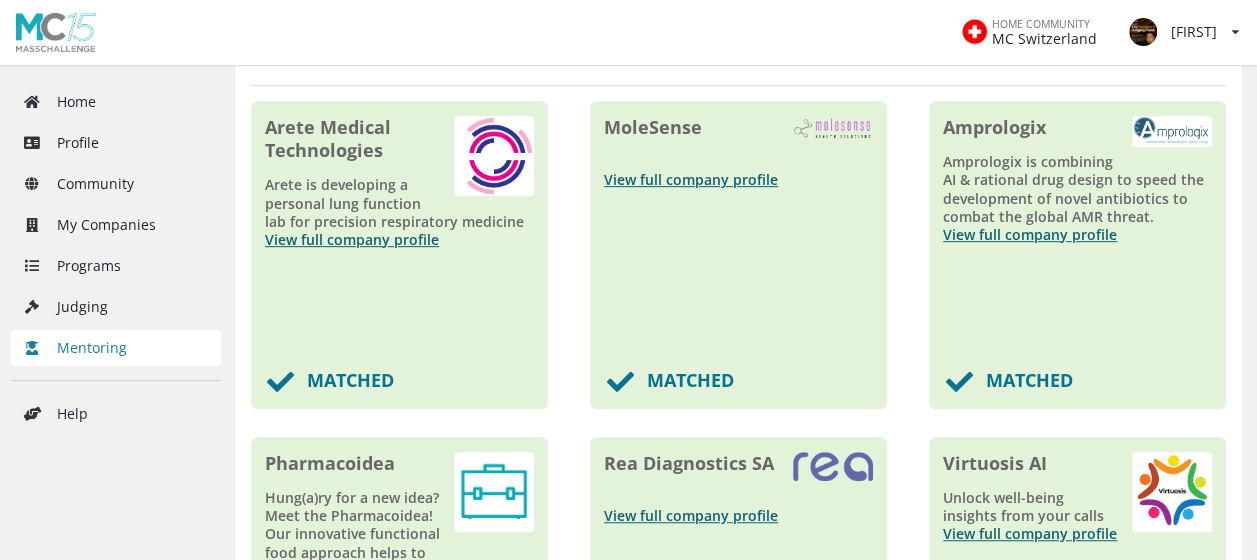 click on "Arete Medical Technologies Arete is developing a personal lung function lab for precision respiratory medicine View full company profile  MATCHED" at bounding box center (399, 255) 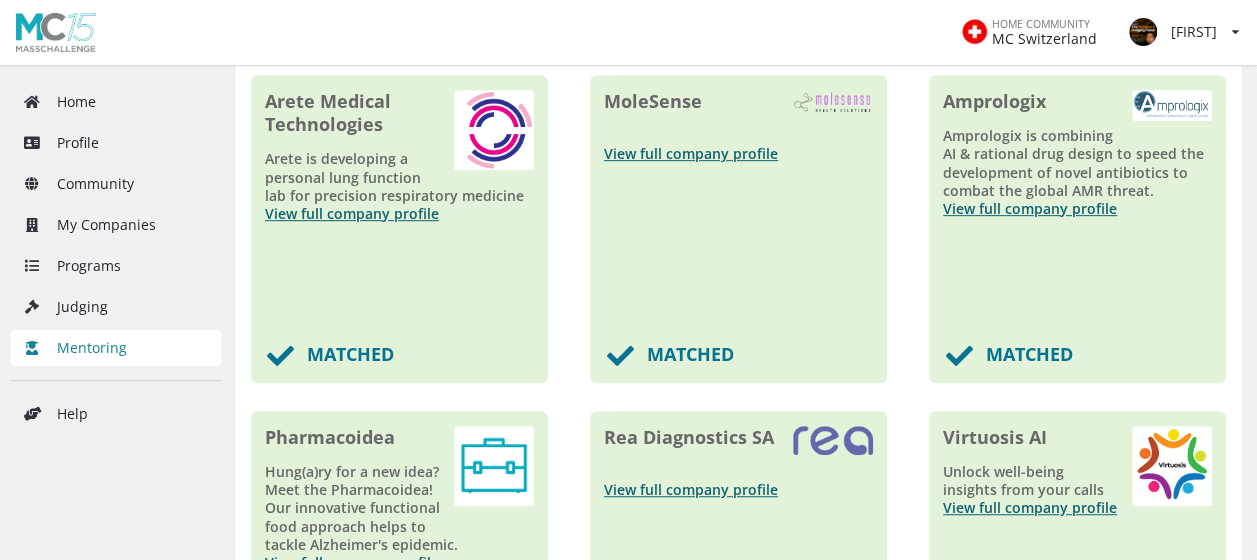 scroll, scrollTop: 400, scrollLeft: 0, axis: vertical 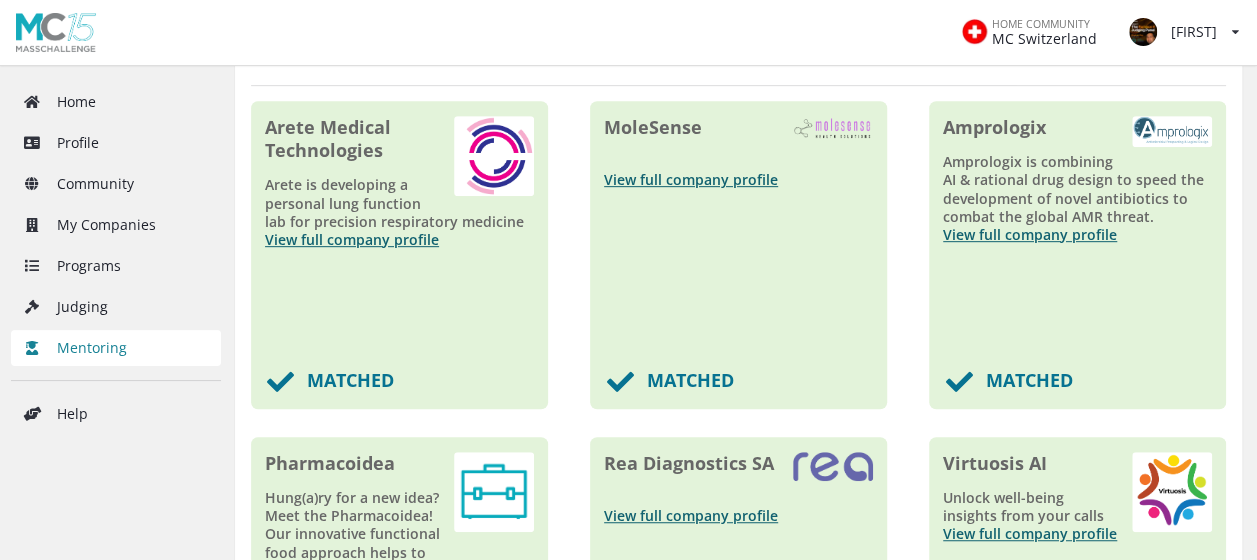 click on "MATCHED" at bounding box center (399, 381) 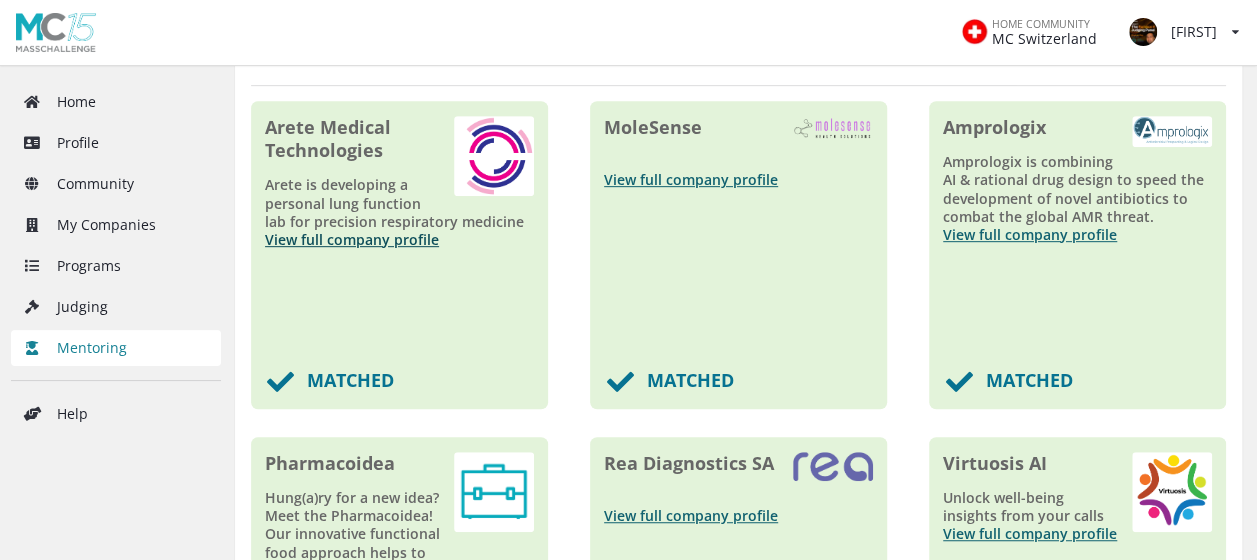 click on "View full company profile" at bounding box center (352, 239) 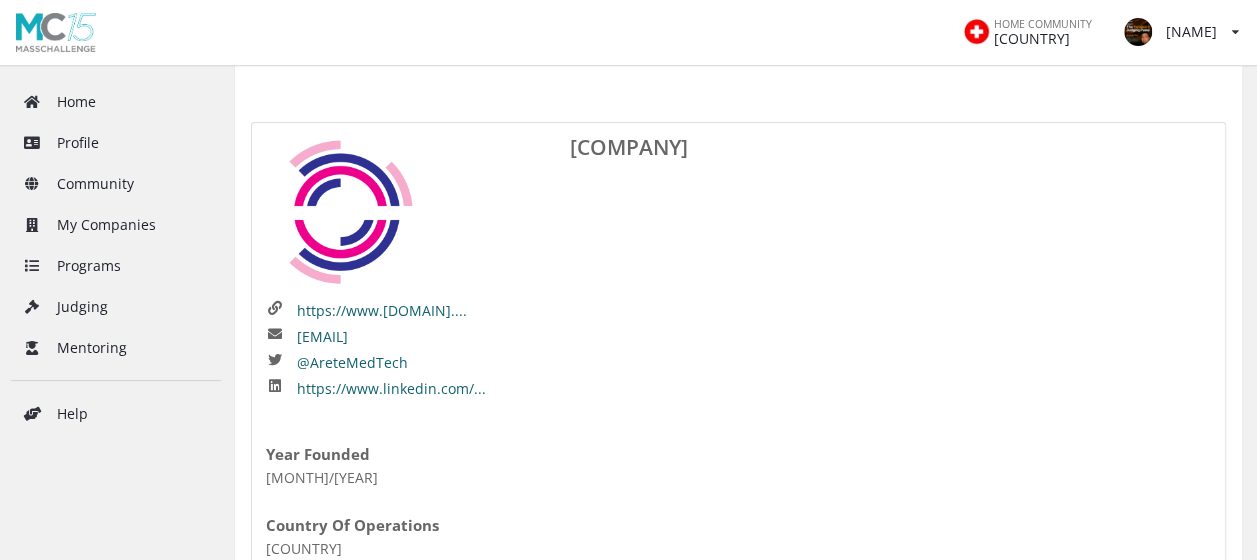 scroll, scrollTop: 132, scrollLeft: 0, axis: vertical 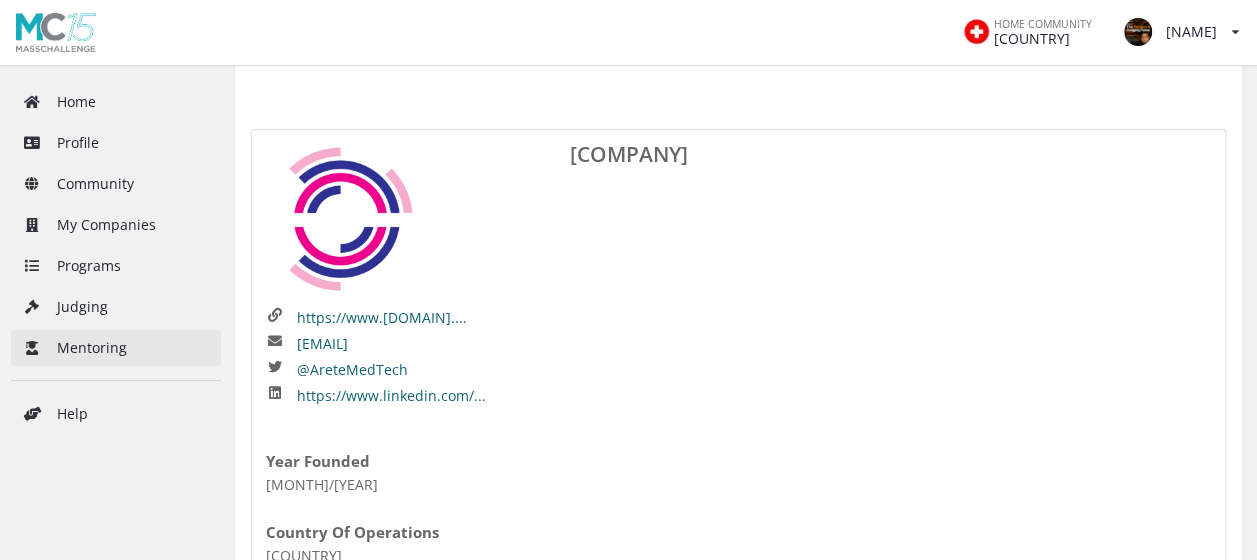 click on "Mentoring" at bounding box center [116, 348] 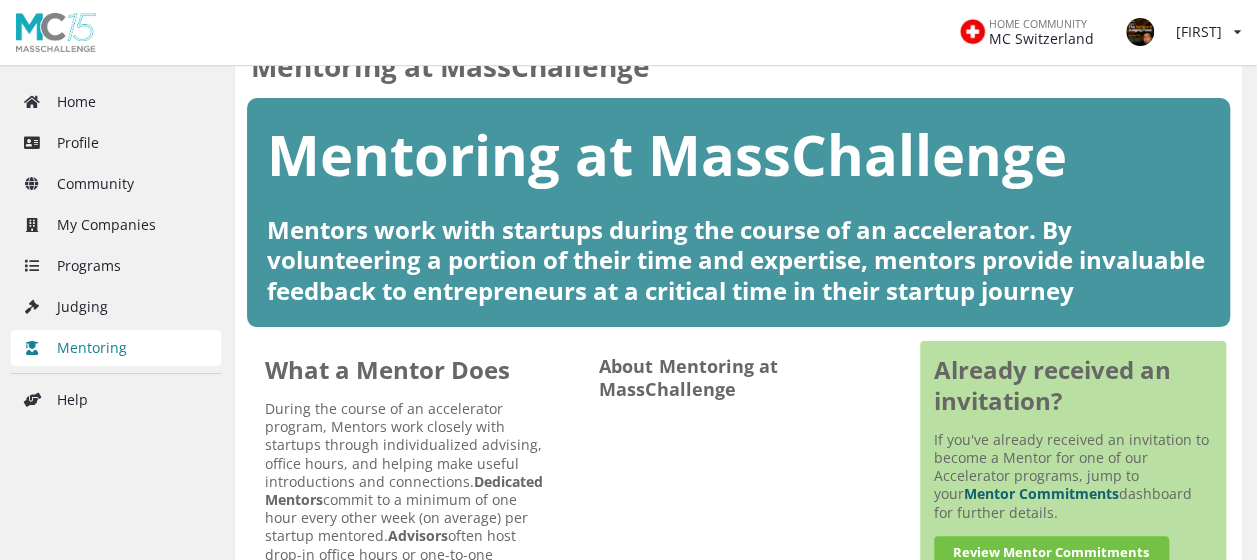 scroll, scrollTop: 0, scrollLeft: 0, axis: both 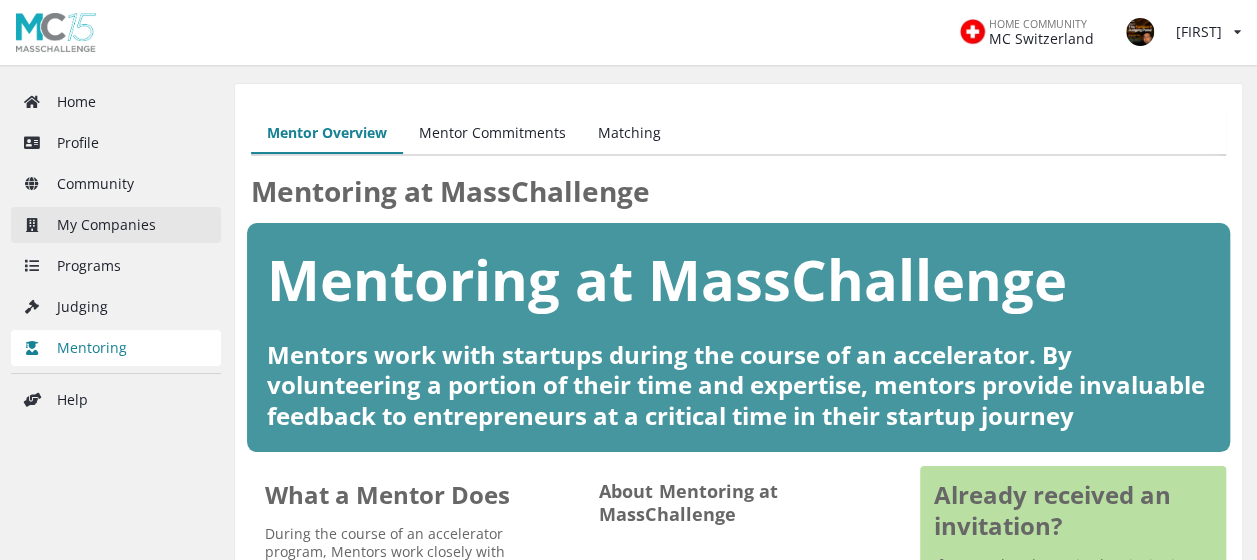 click on "My Companies" at bounding box center [116, 225] 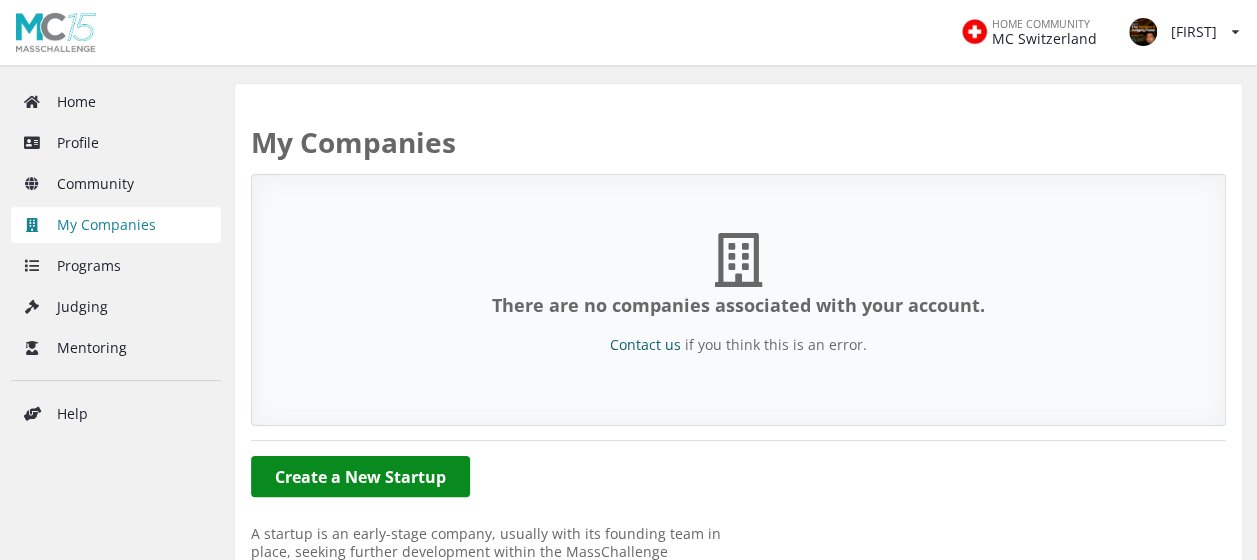 scroll, scrollTop: 214, scrollLeft: 0, axis: vertical 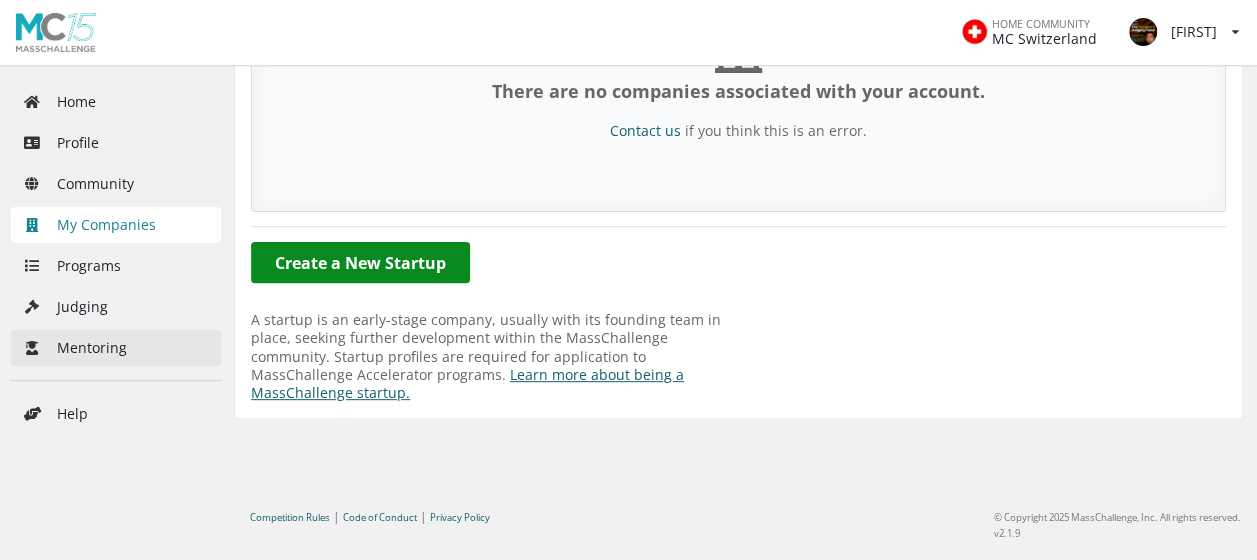 click on "Mentoring" at bounding box center [116, 348] 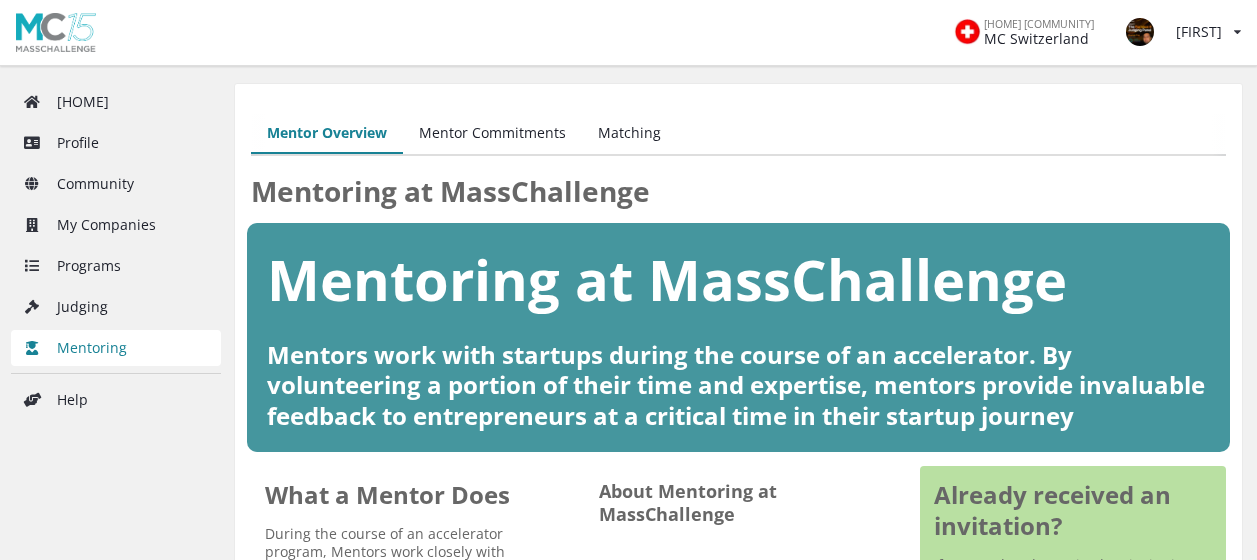scroll, scrollTop: 0, scrollLeft: 0, axis: both 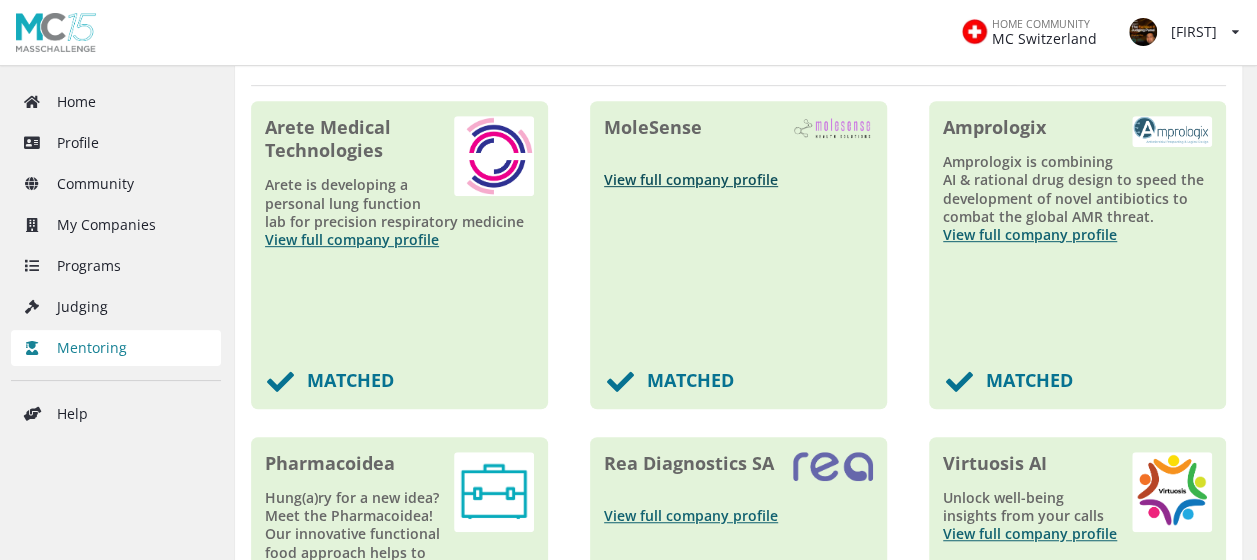 click on "View full company profile" at bounding box center (691, 179) 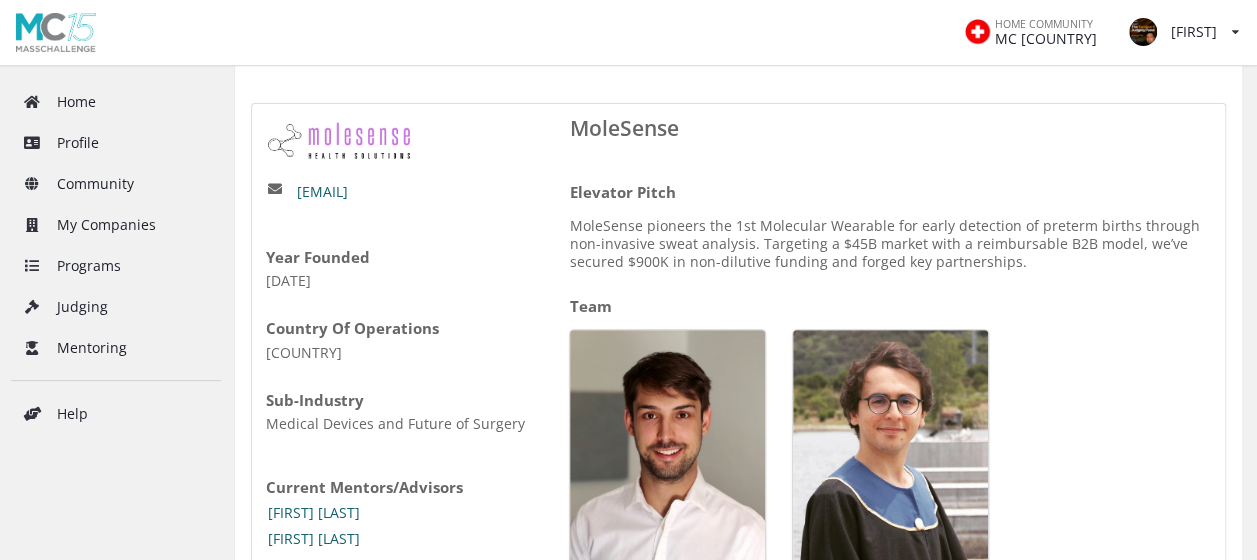 scroll, scrollTop: 300, scrollLeft: 0, axis: vertical 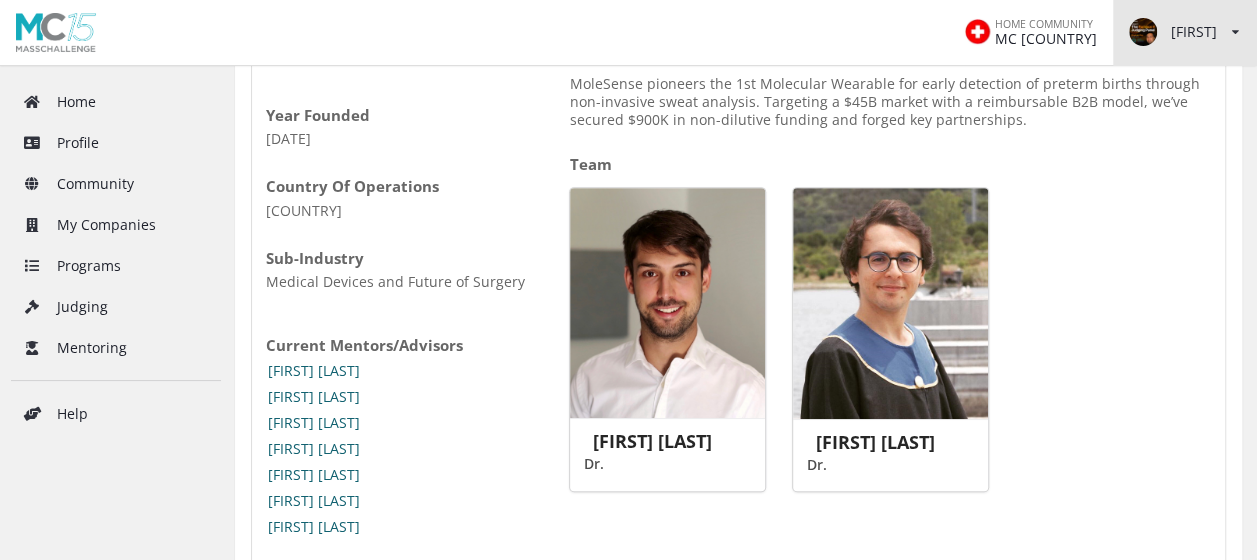 click on "[FIRST]" at bounding box center (1173, 32) 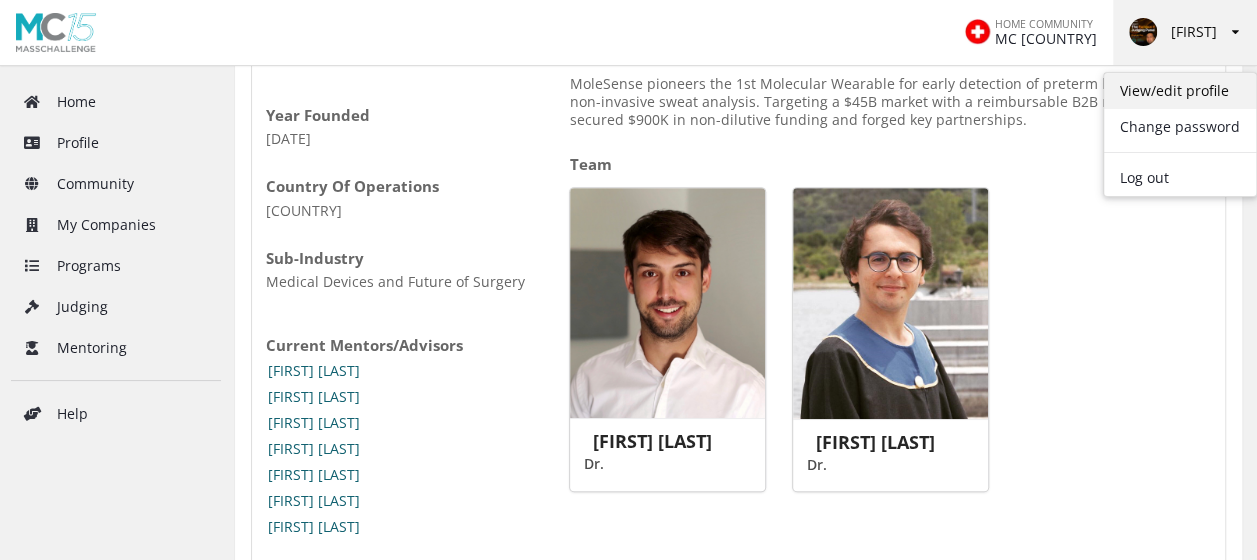 click on "View/edit profile" at bounding box center [1180, 91] 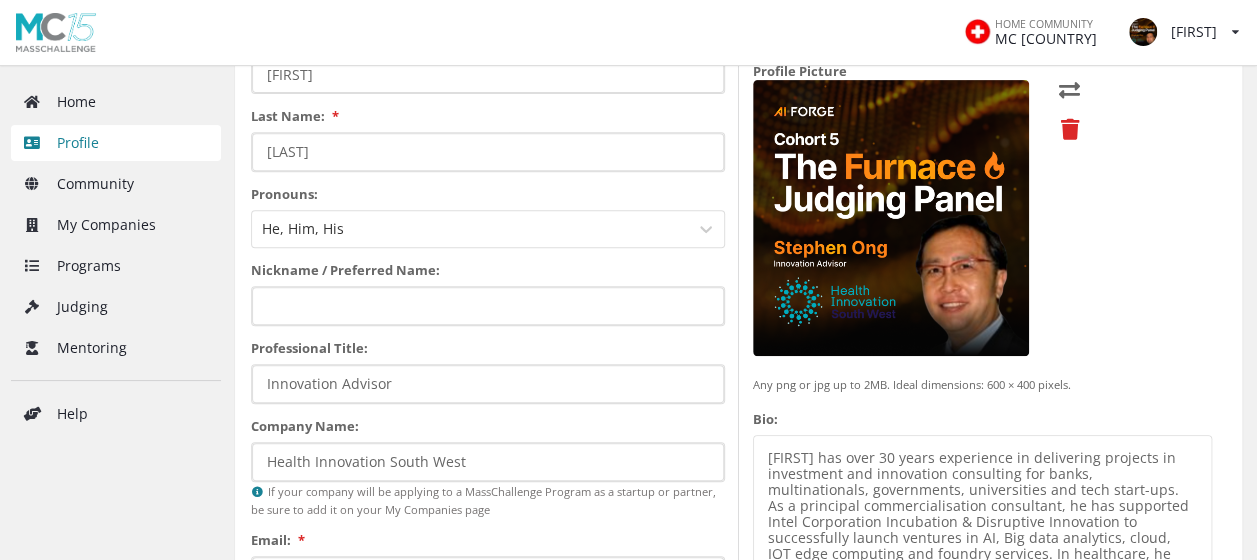 scroll, scrollTop: 600, scrollLeft: 0, axis: vertical 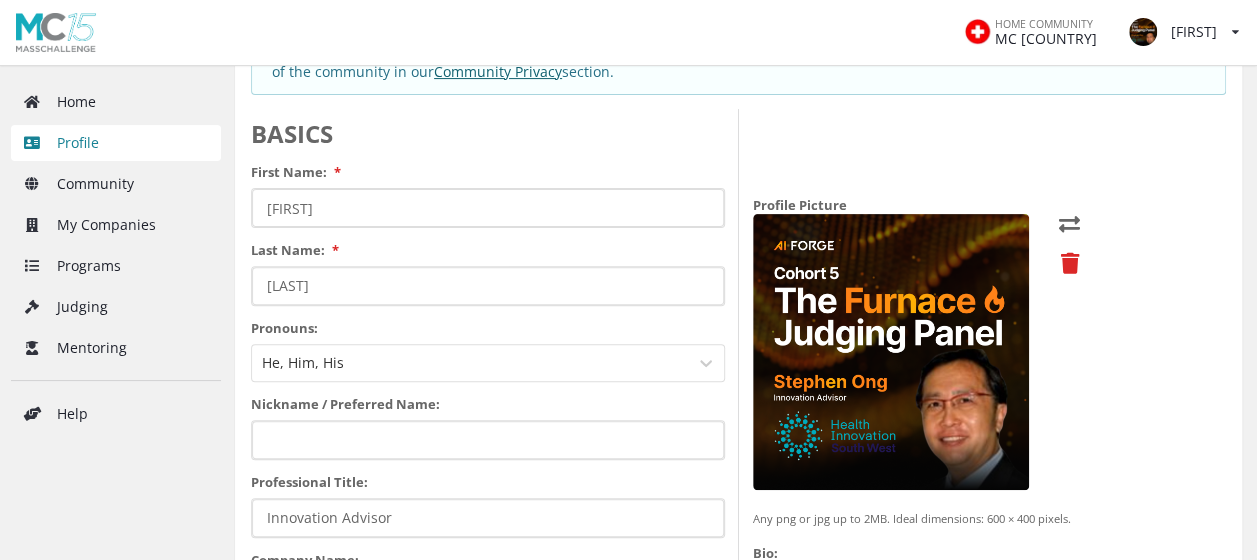 click on "Profile Picture Any png or jpg up to 2MB. Ideal dimensions: 600 × 400 pixels. Bio:    Your bio will be displayed to community members in directories and as part of information exchanges for various roles. You can control who sees it on the Community Information section of your Profile.  Note: Maximum length is 7500 words." at bounding box center (983, 499) 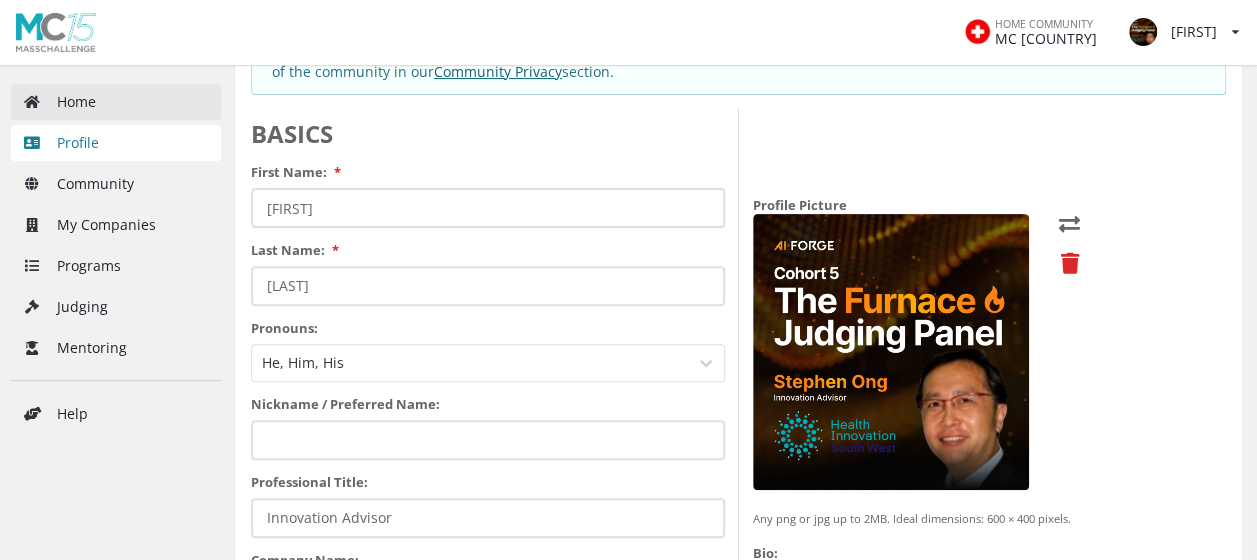 click on "Home" at bounding box center (116, 102) 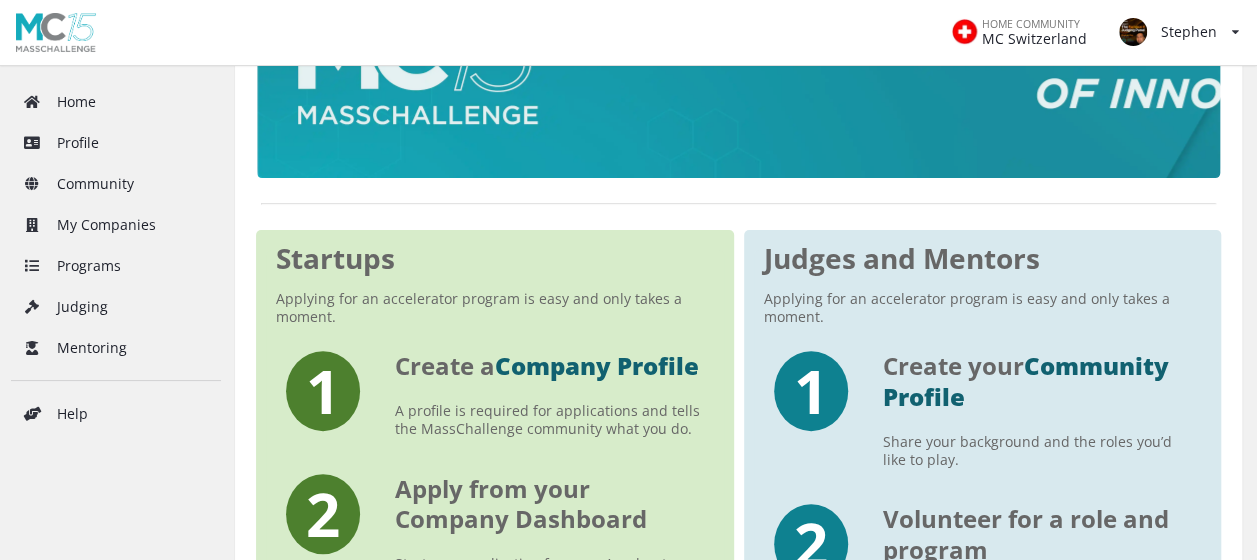scroll, scrollTop: 300, scrollLeft: 0, axis: vertical 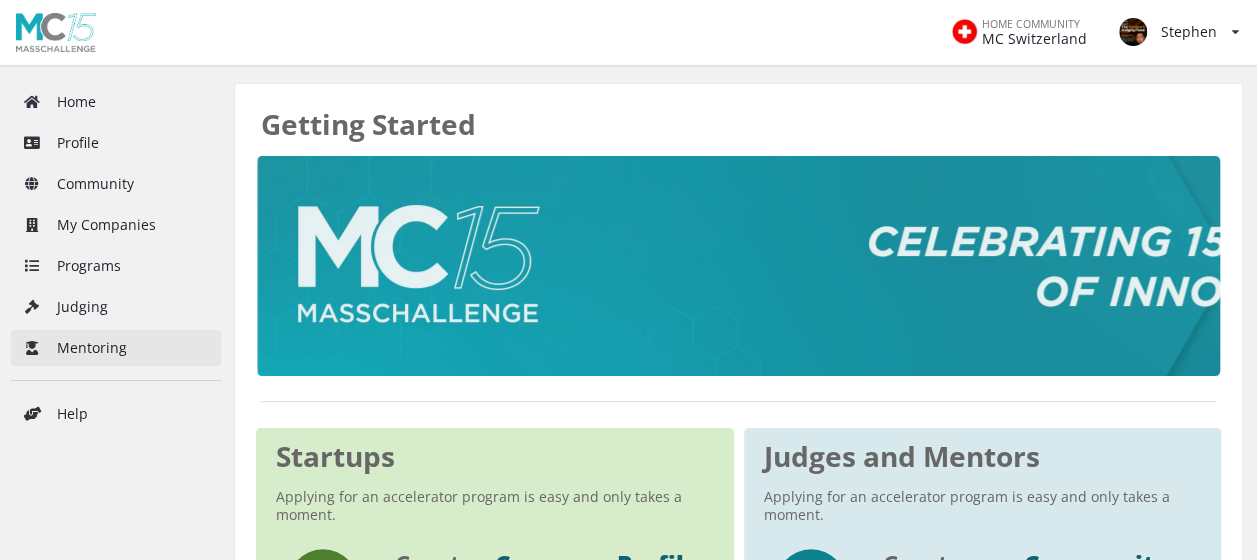 click on "Mentoring" at bounding box center (116, 348) 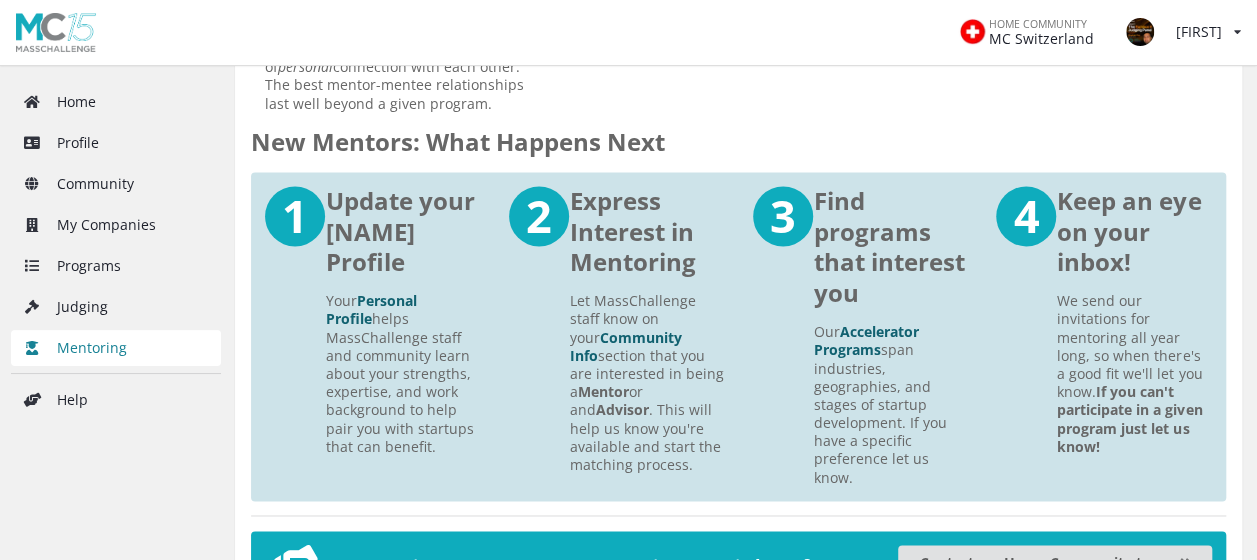 scroll, scrollTop: 1298, scrollLeft: 0, axis: vertical 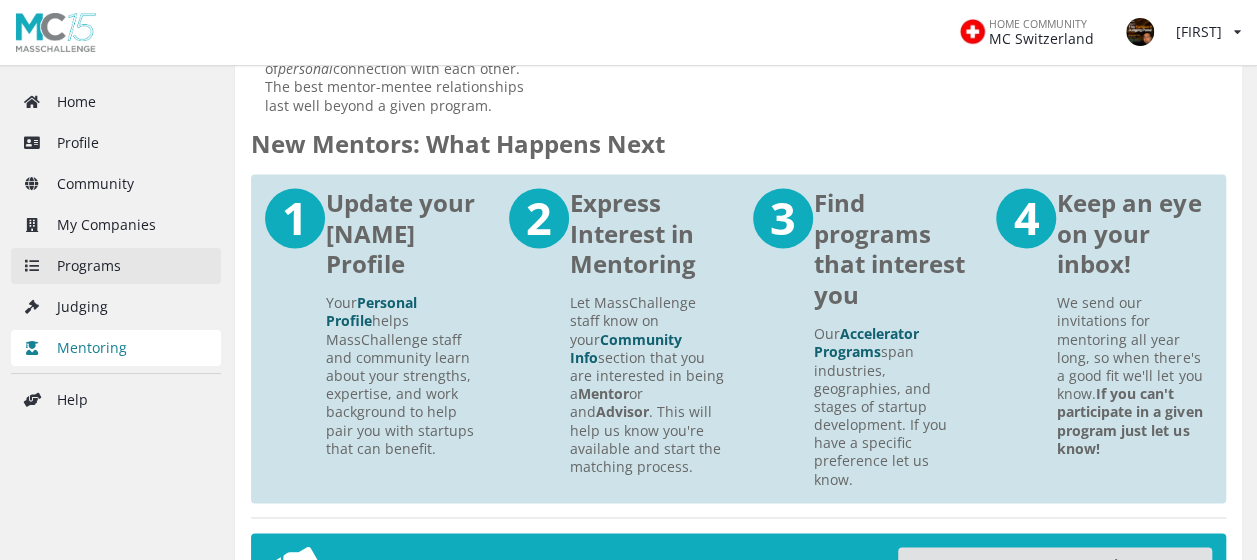 click on "Programs" at bounding box center [116, 266] 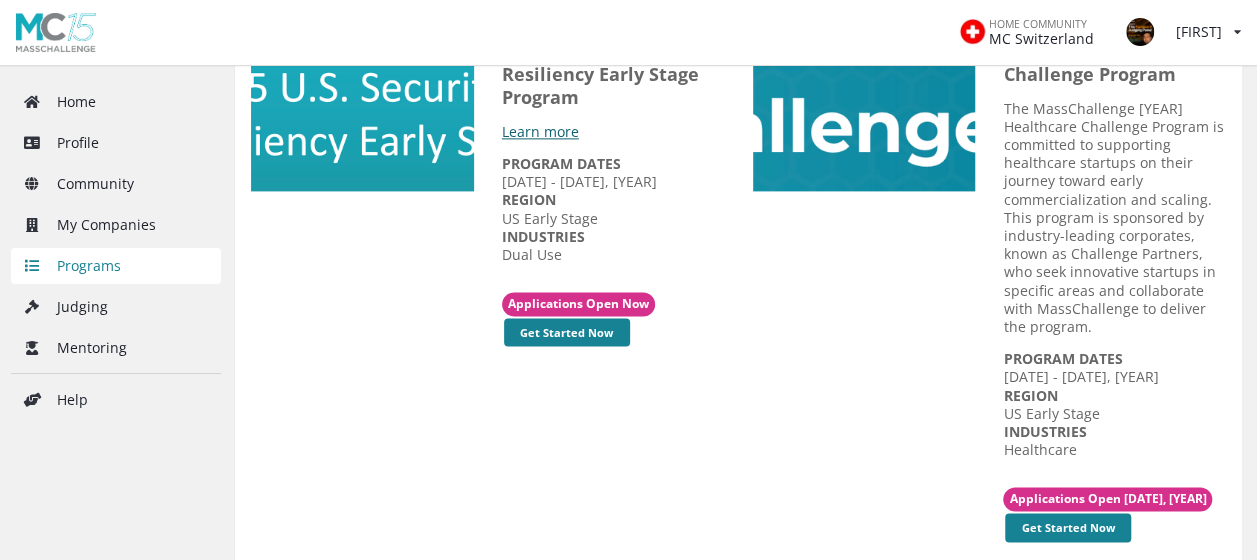 scroll, scrollTop: 1400, scrollLeft: 0, axis: vertical 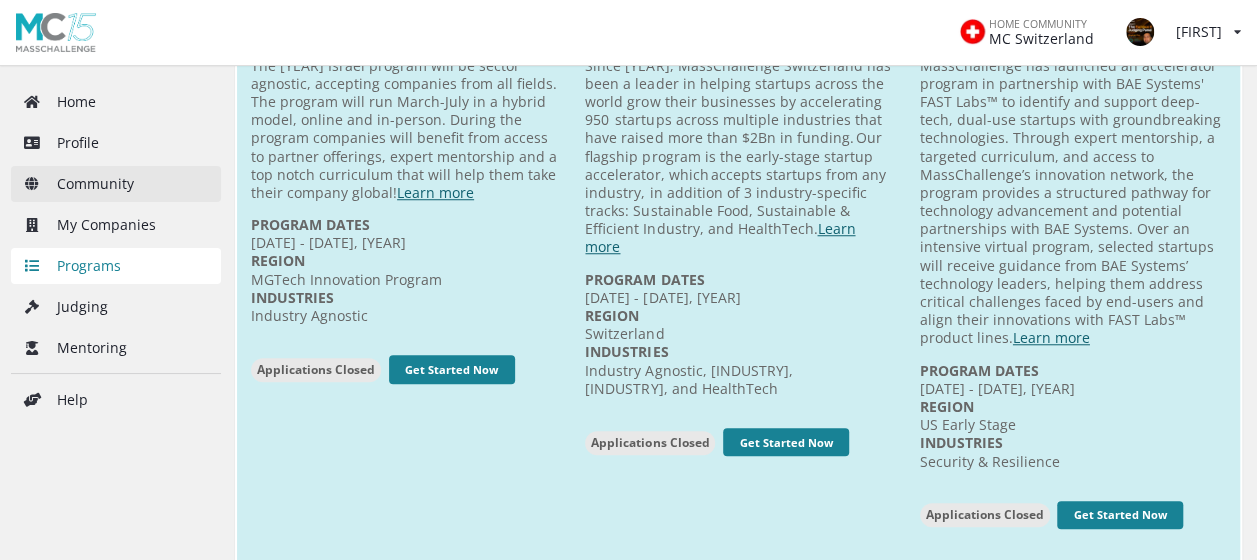 click on "Community" at bounding box center (116, 184) 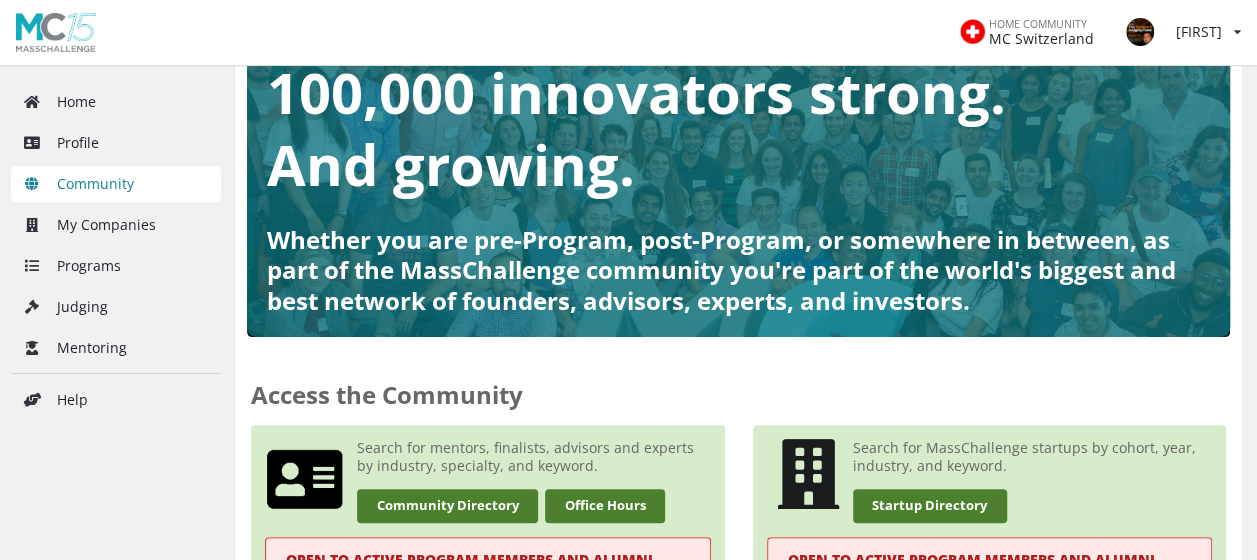 scroll, scrollTop: 0, scrollLeft: 0, axis: both 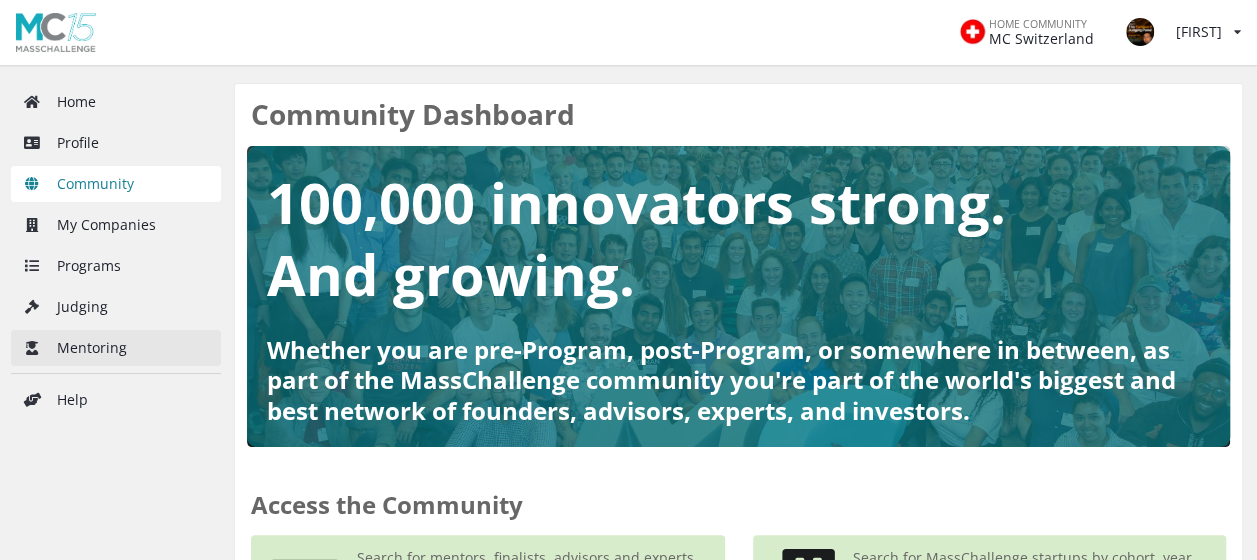 click on "Mentoring" at bounding box center (116, 348) 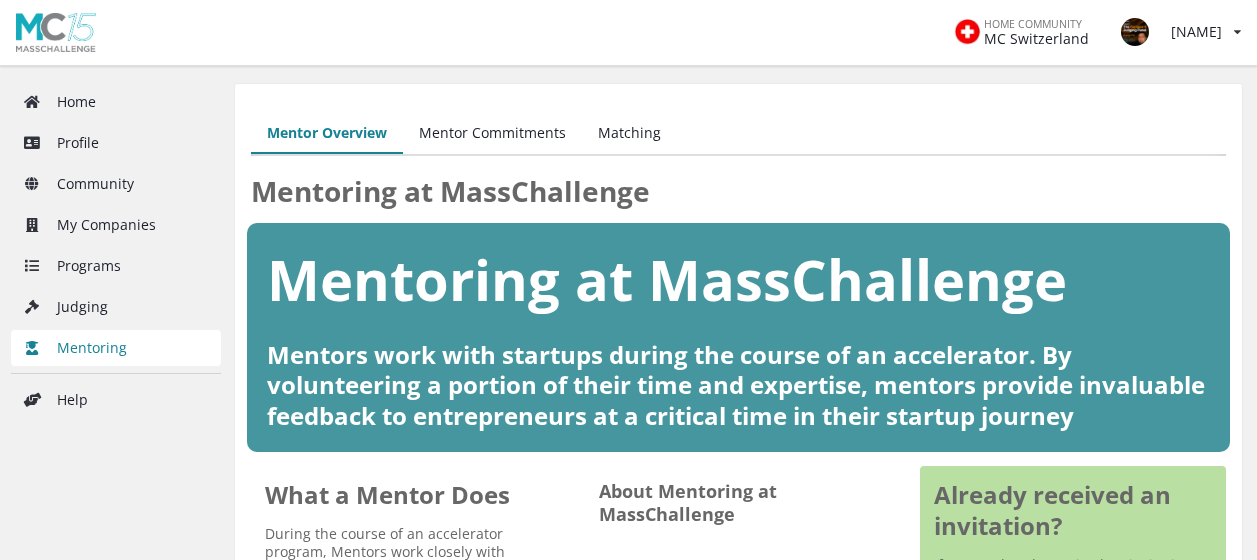 scroll, scrollTop: 0, scrollLeft: 0, axis: both 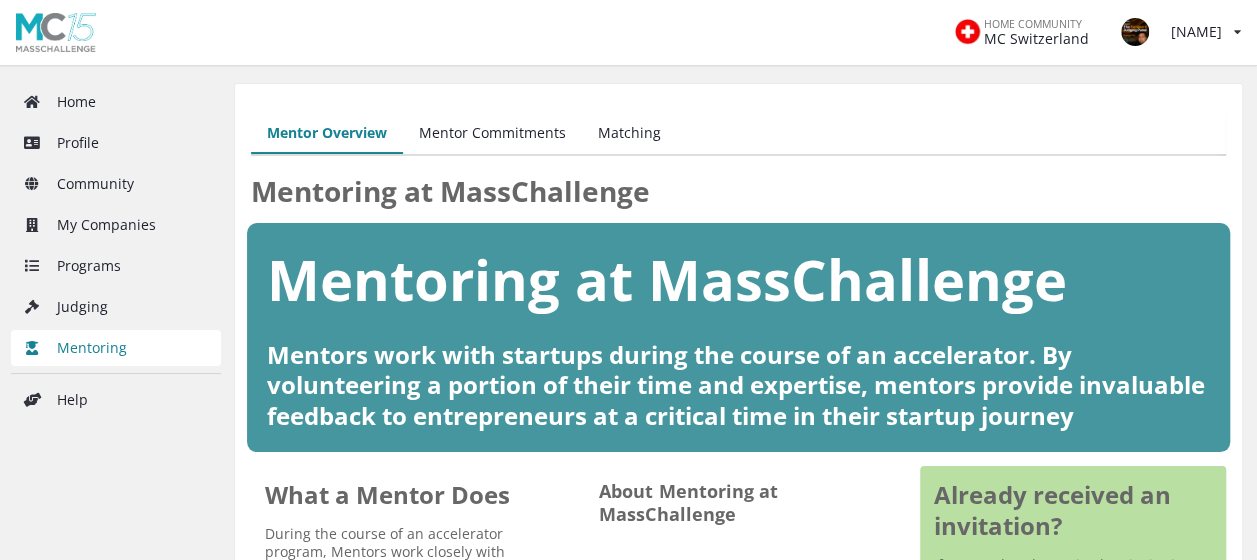 click on "Mentor Commitments" at bounding box center [492, 134] 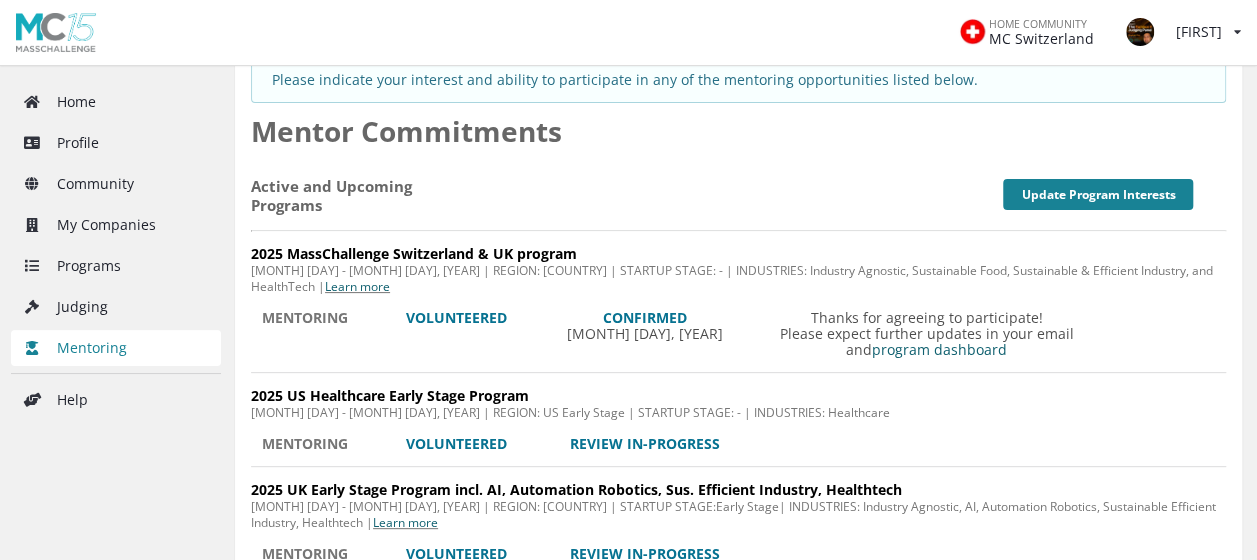 scroll, scrollTop: 0, scrollLeft: 0, axis: both 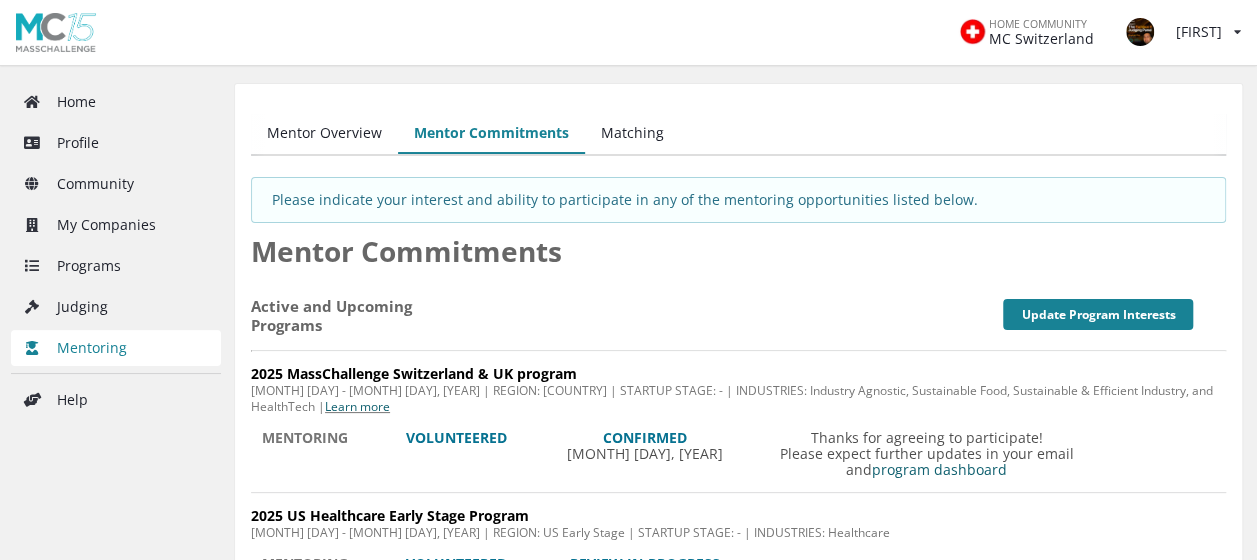 click on "Matching" at bounding box center [632, 134] 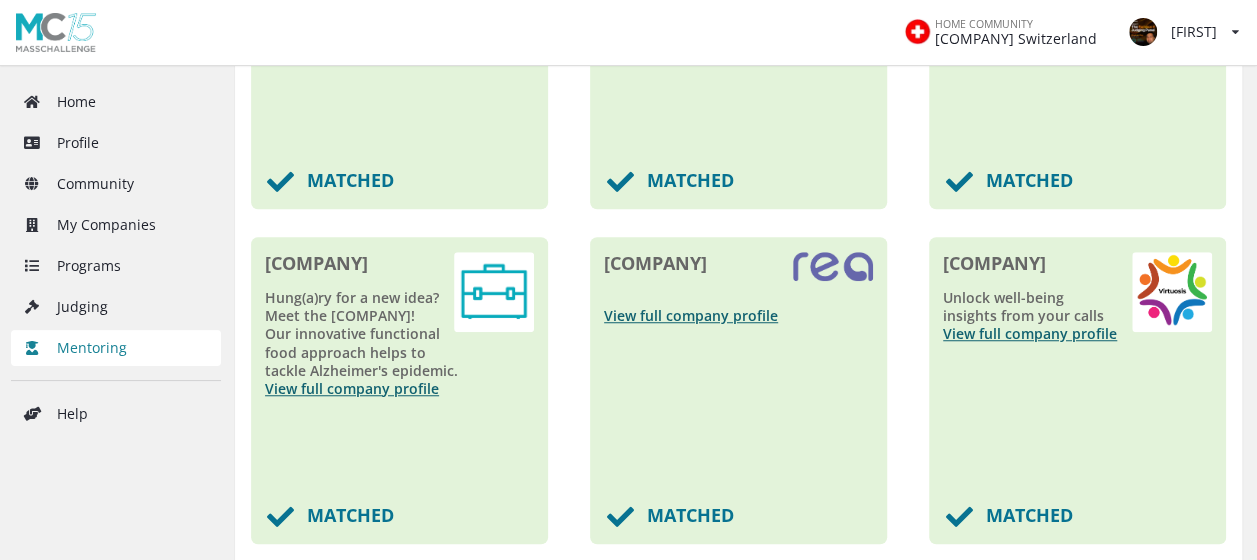 scroll, scrollTop: 400, scrollLeft: 0, axis: vertical 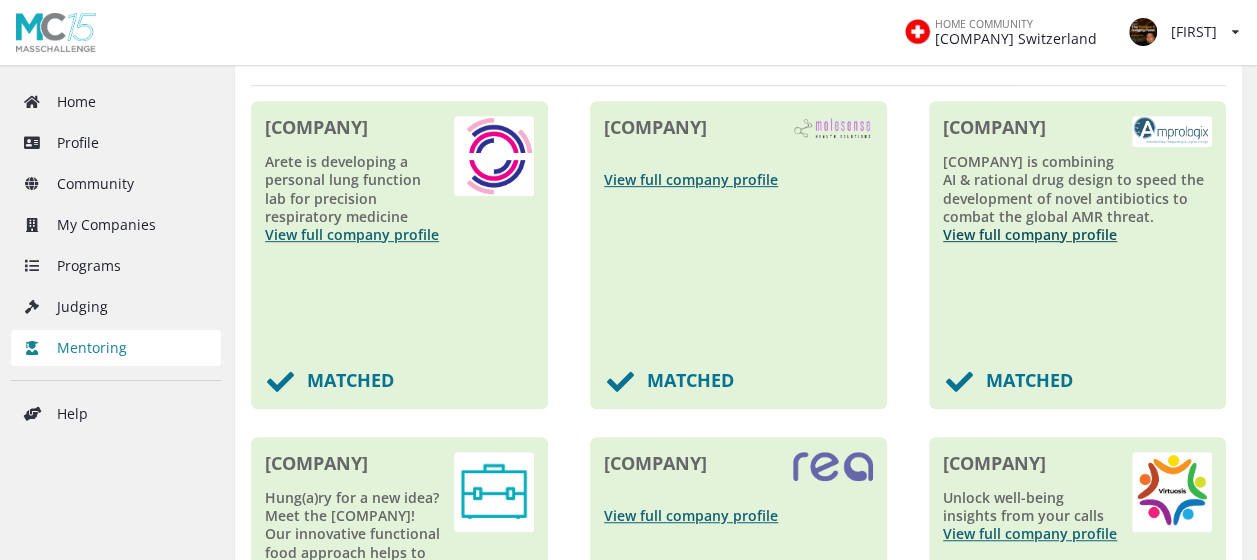 click on "View full company profile" at bounding box center [1030, 234] 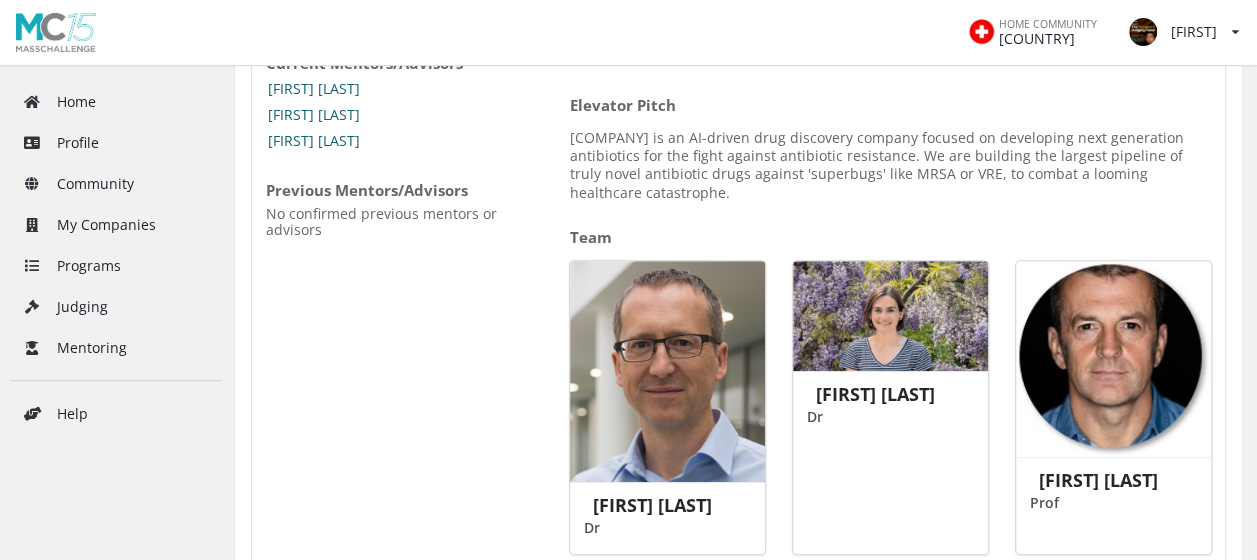 scroll, scrollTop: 500, scrollLeft: 0, axis: vertical 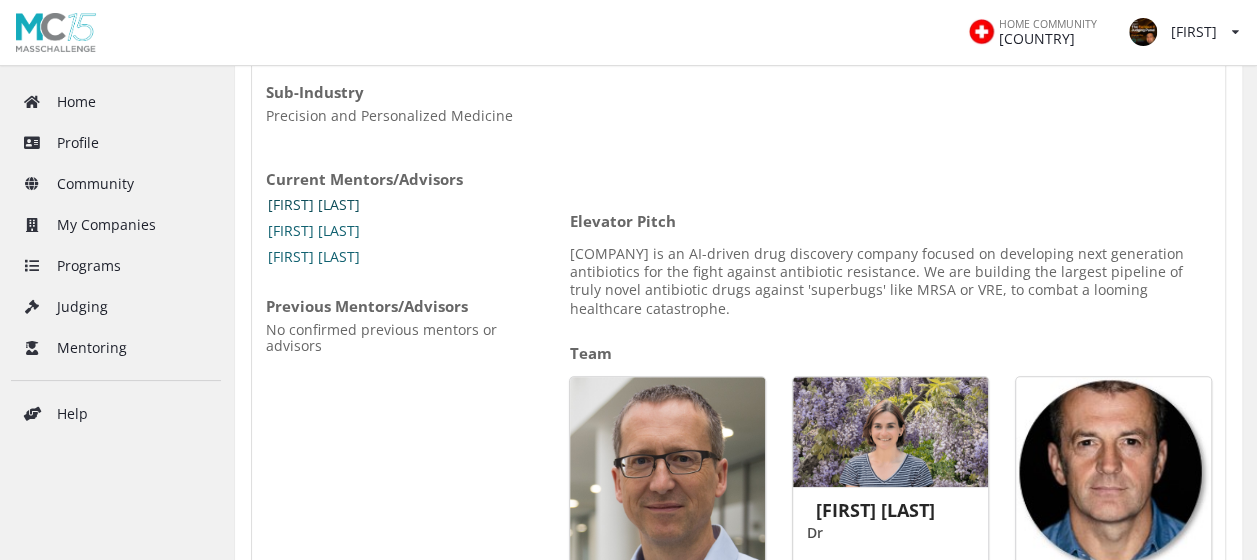 click on "[FIRST] [LAST]" at bounding box center (314, 205) 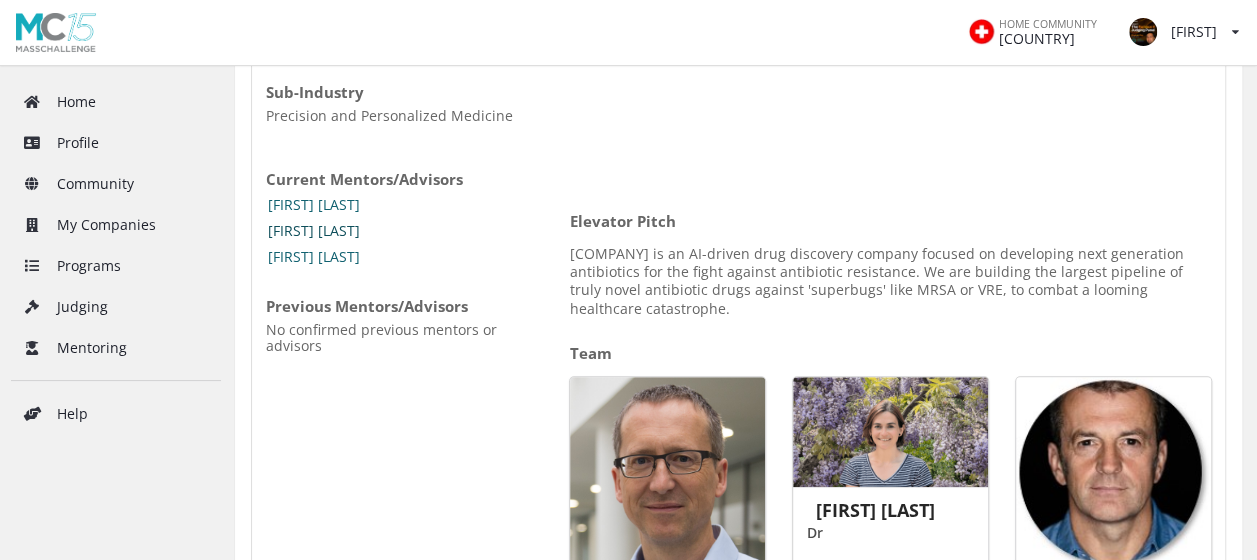click on "[FIRST] [LAST]" at bounding box center (314, 231) 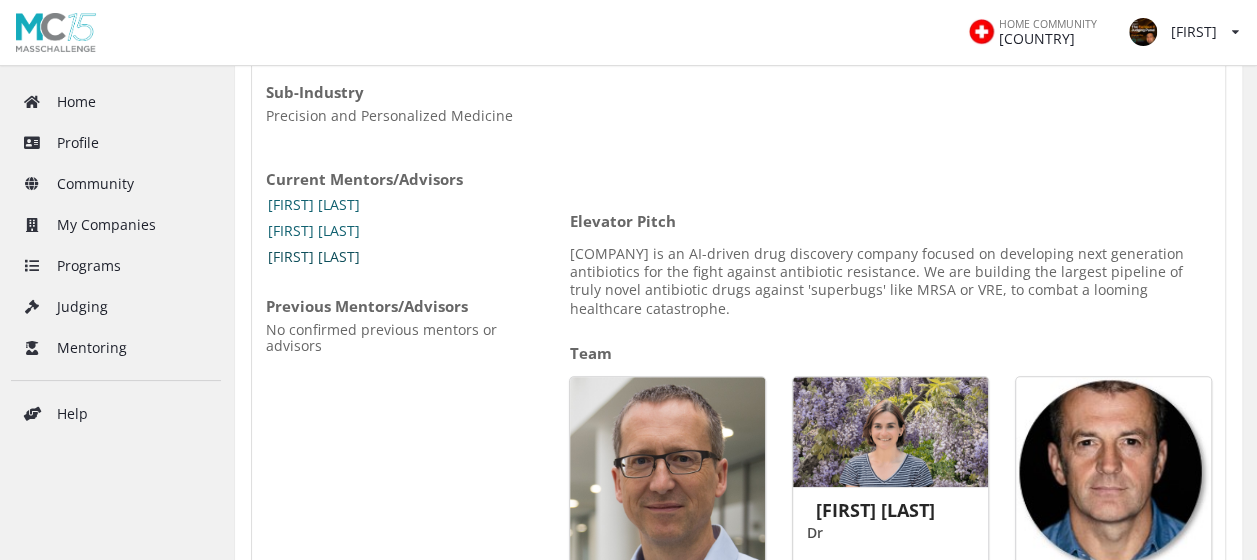 click on "Laura Galimberti" at bounding box center (314, 257) 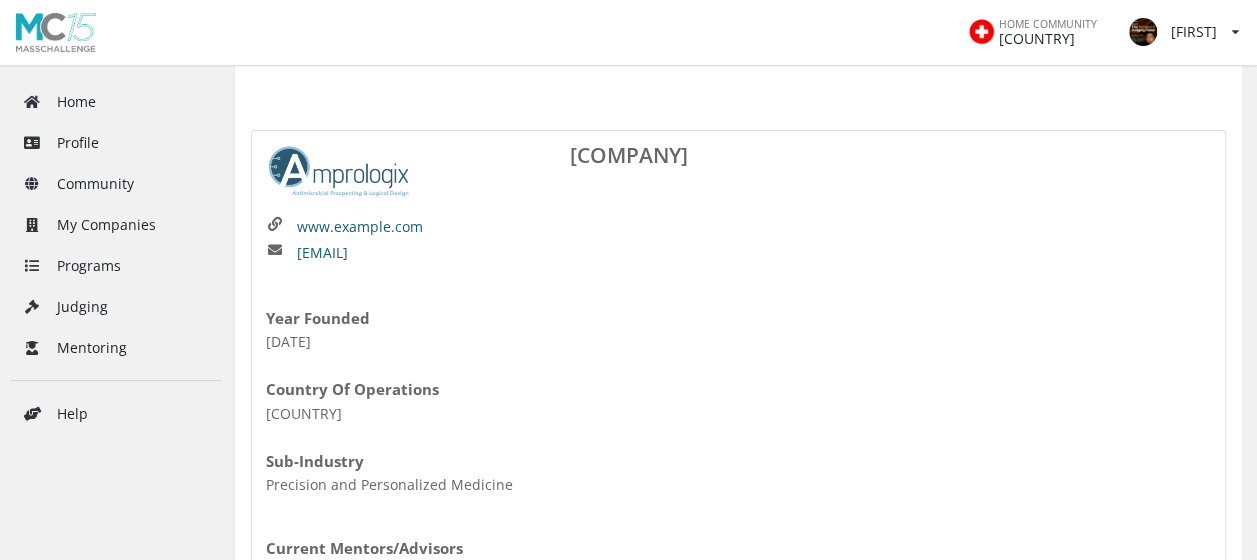 scroll, scrollTop: 100, scrollLeft: 0, axis: vertical 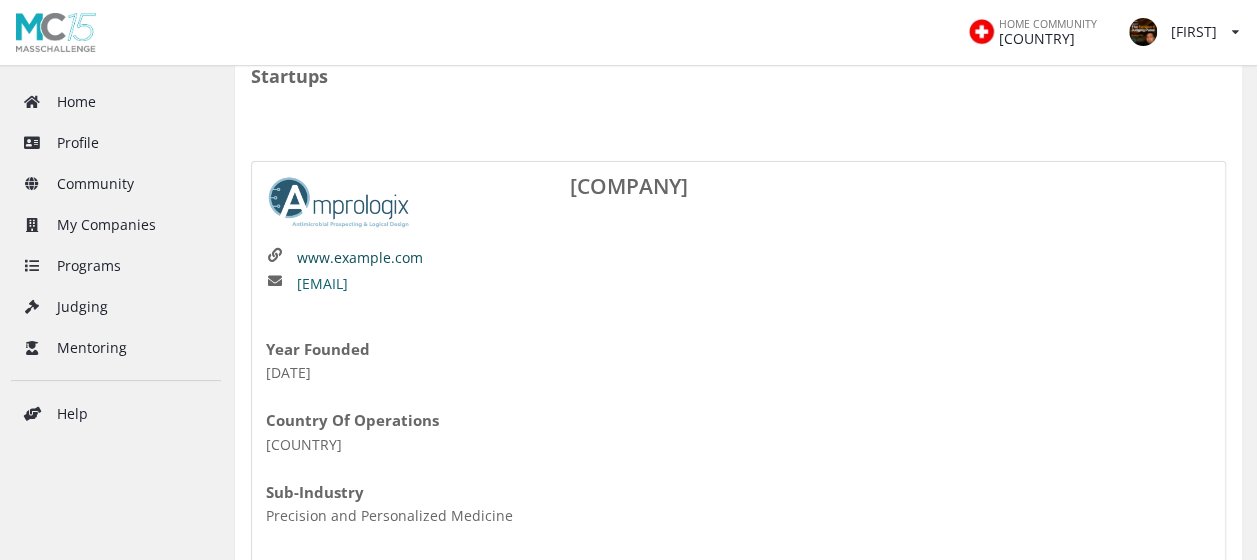 click on "www.amprologix.com" at bounding box center [360, 258] 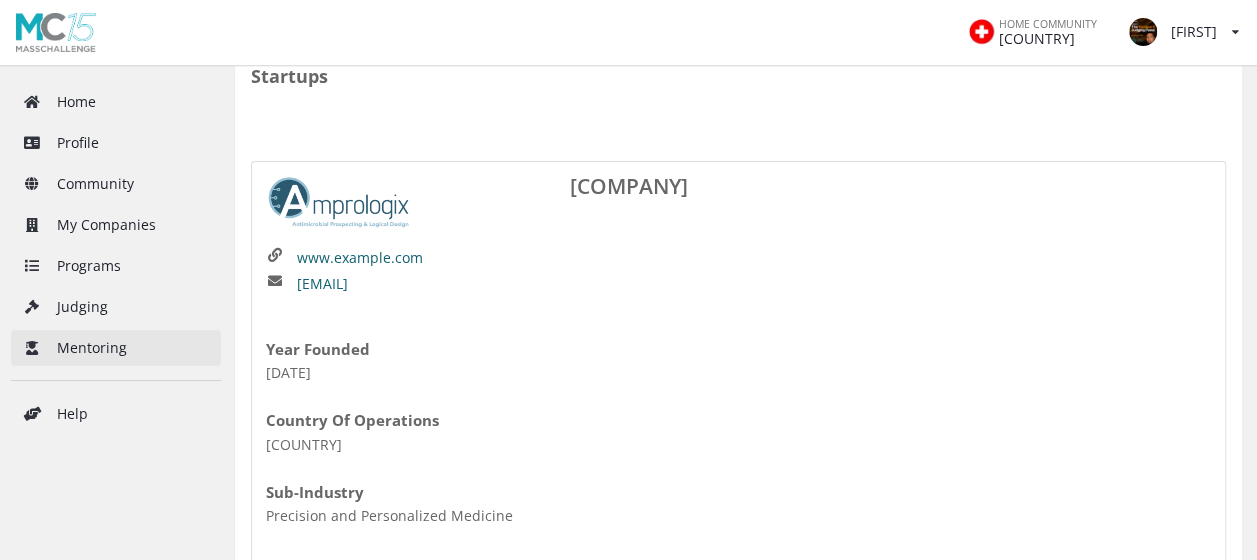 click on "Mentoring" at bounding box center (116, 348) 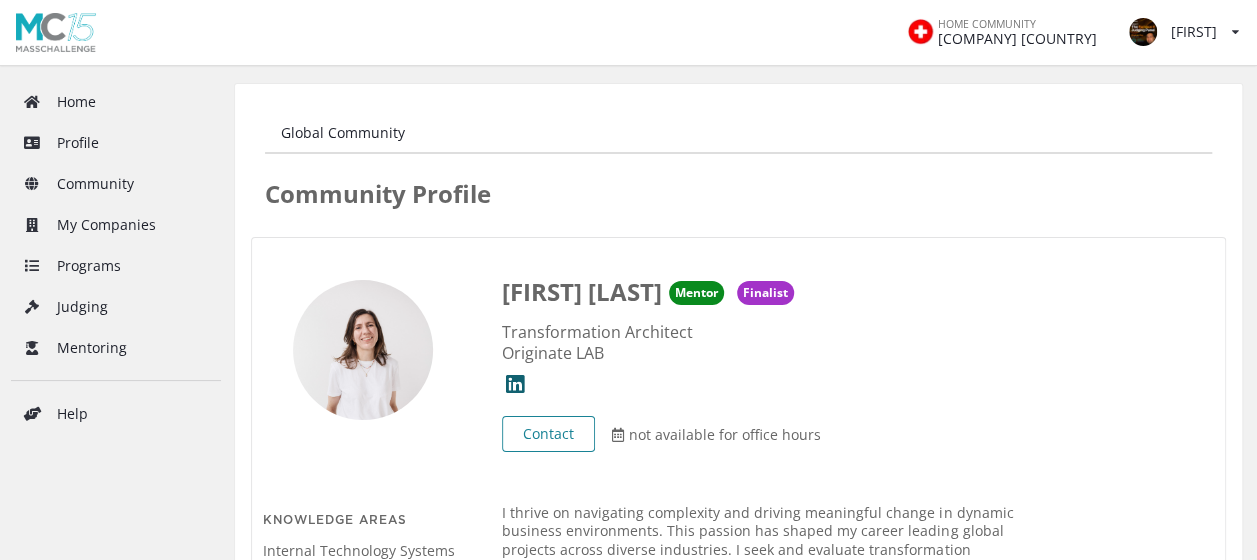 scroll, scrollTop: 200, scrollLeft: 0, axis: vertical 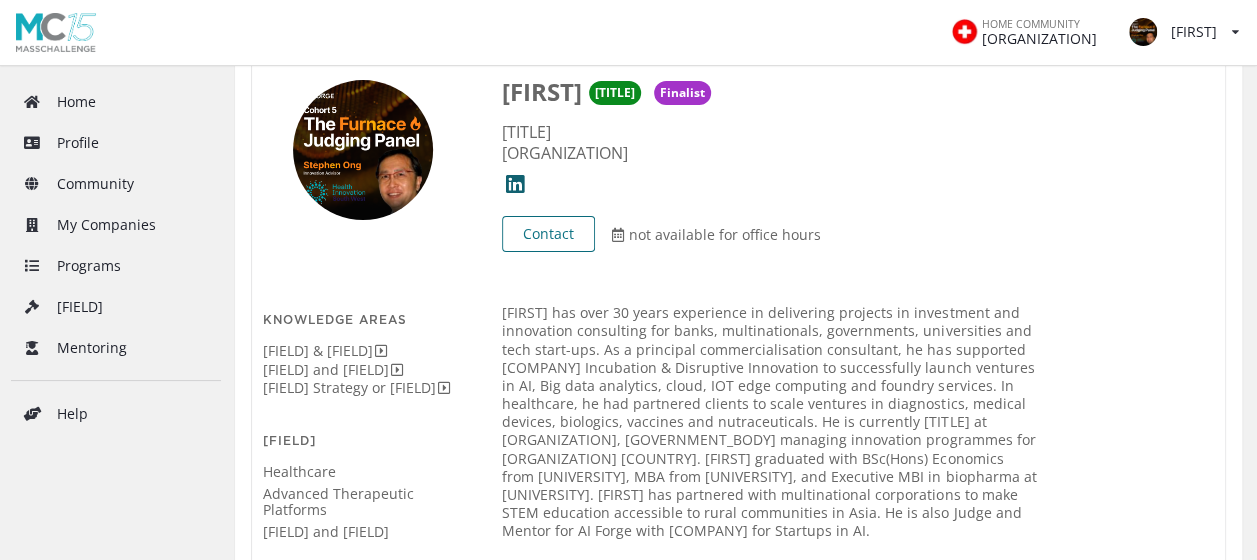 click on "Contact" at bounding box center (548, 234) 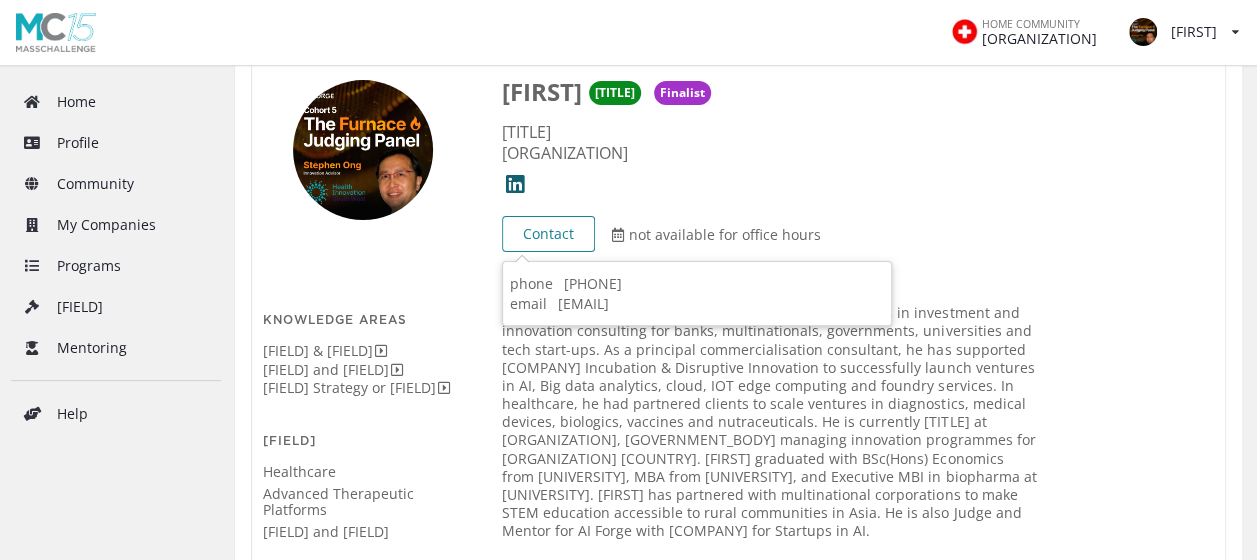 click on "Stephen Ong Mentor Finalist Innovation Advisor Health Innovation South West Contact Contact not available for office hours" at bounding box center (769, 166) 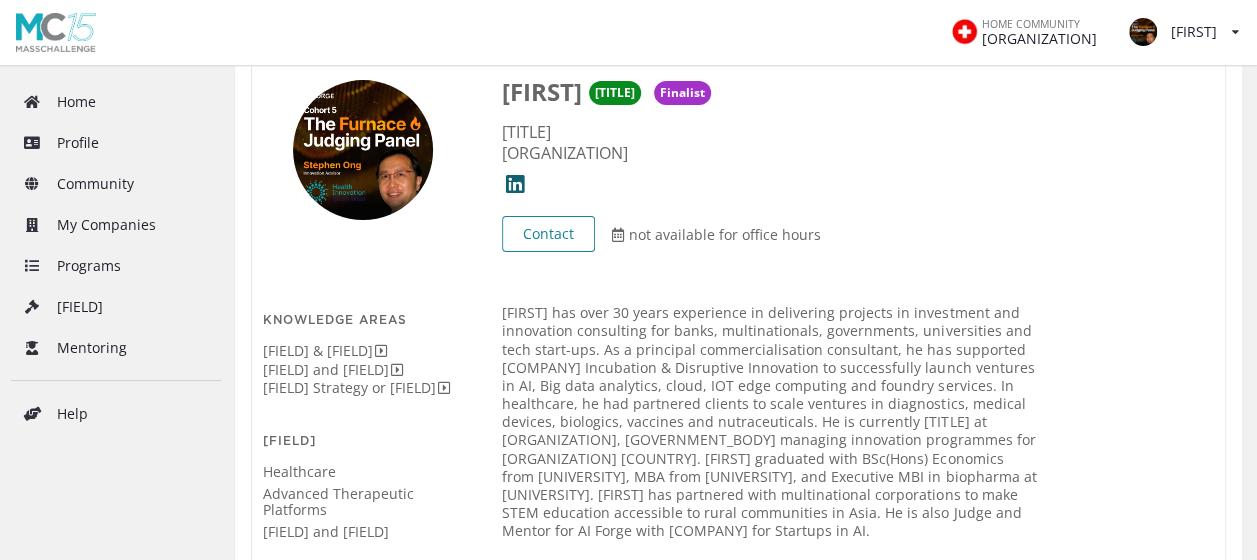 scroll, scrollTop: 100, scrollLeft: 0, axis: vertical 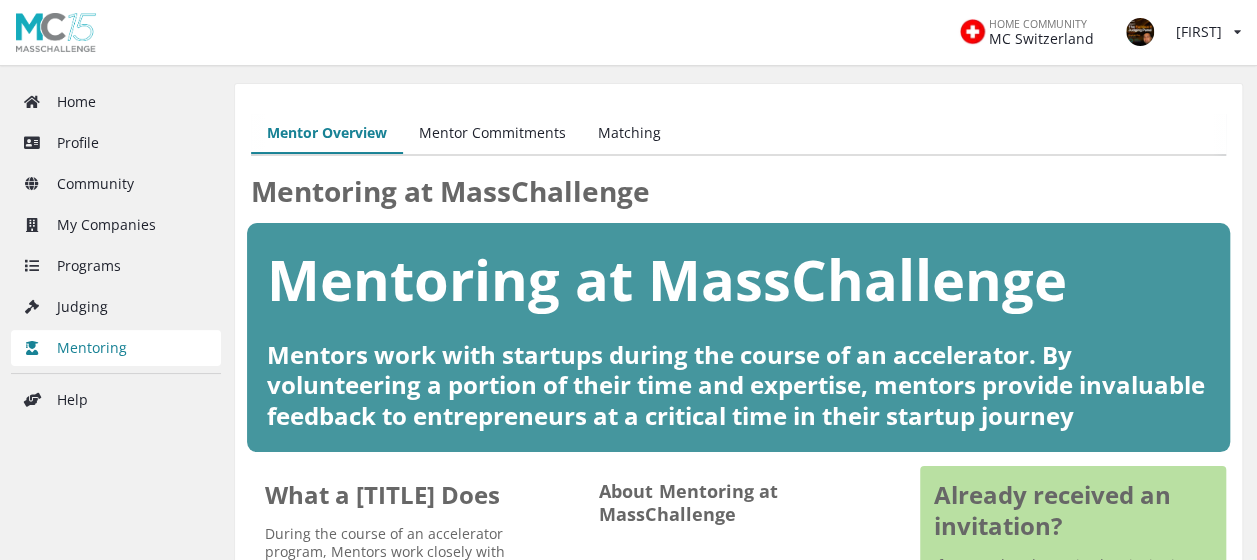 click on "Matching" at bounding box center (629, 134) 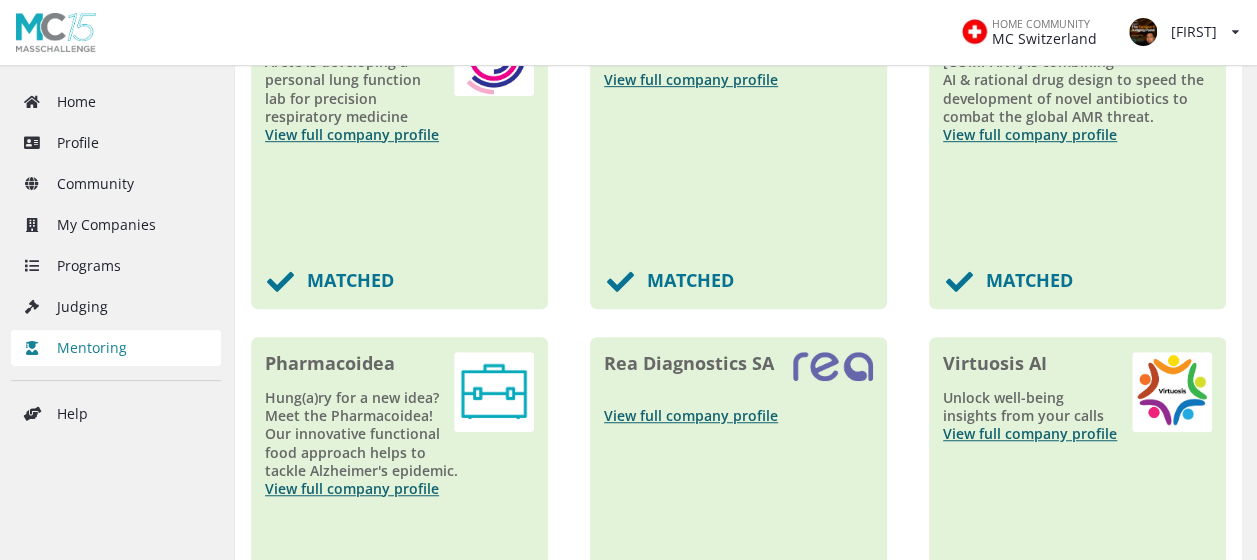 scroll, scrollTop: 700, scrollLeft: 0, axis: vertical 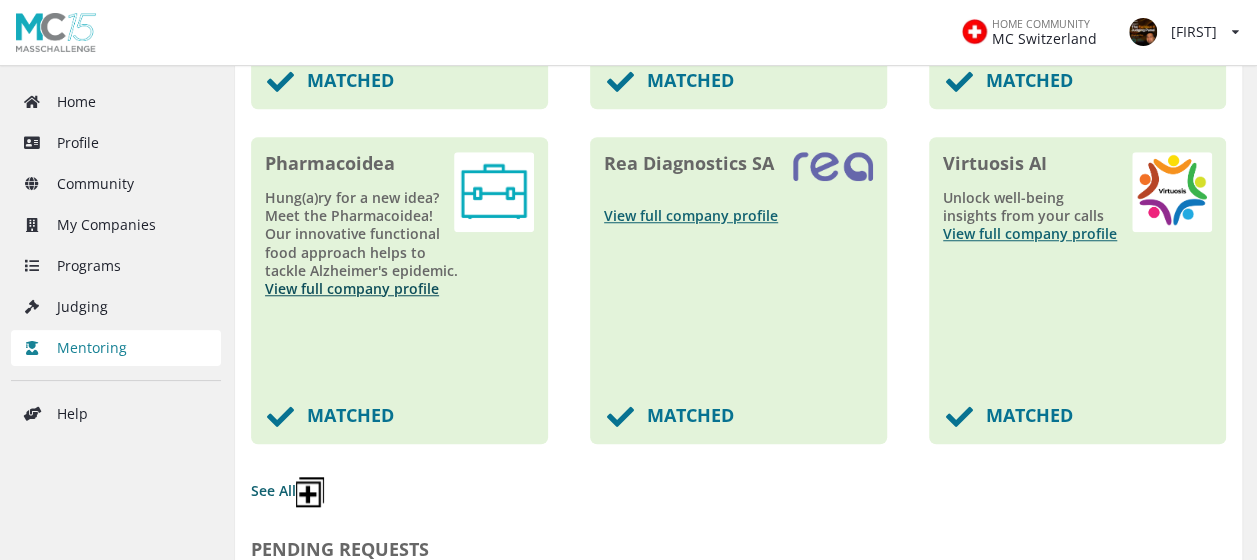 click on "View full company profile" at bounding box center (352, 288) 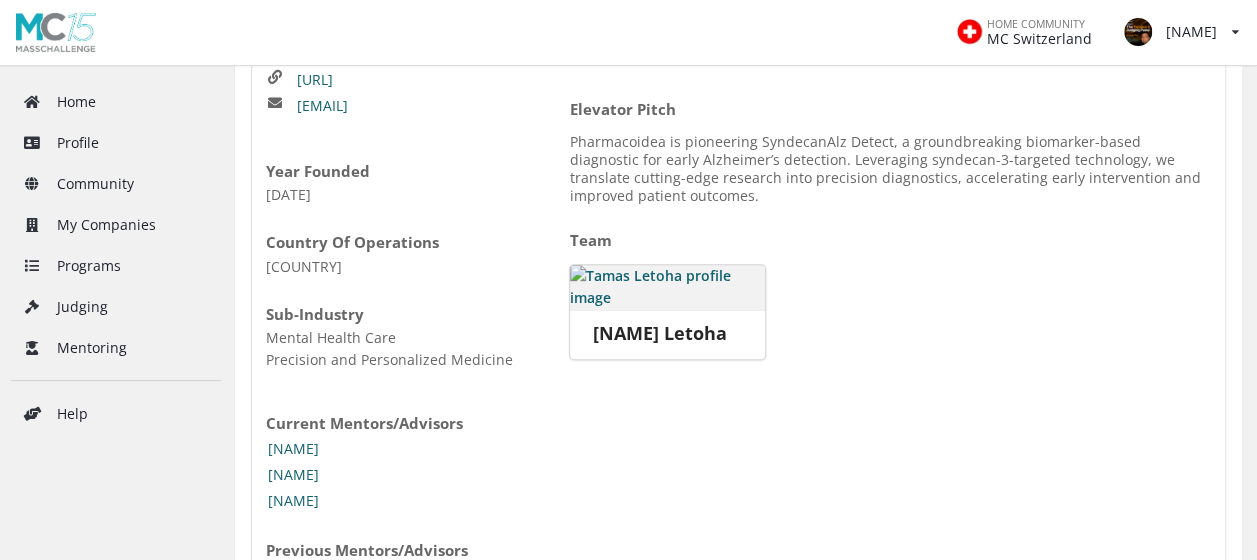 scroll, scrollTop: 400, scrollLeft: 0, axis: vertical 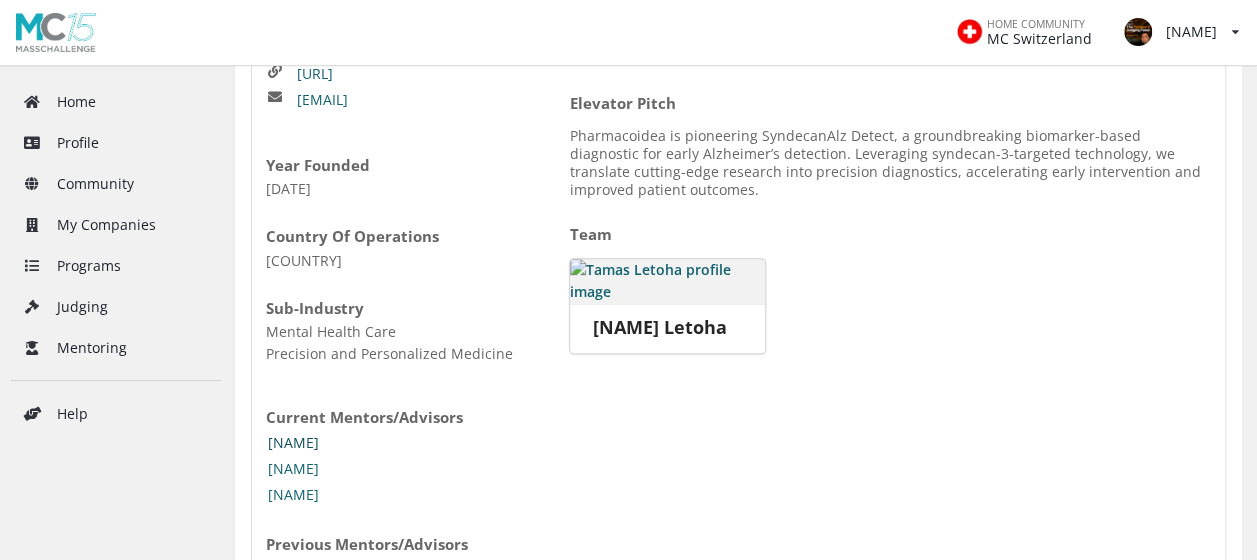 click on "Baris Ersezer" at bounding box center (291, 443) 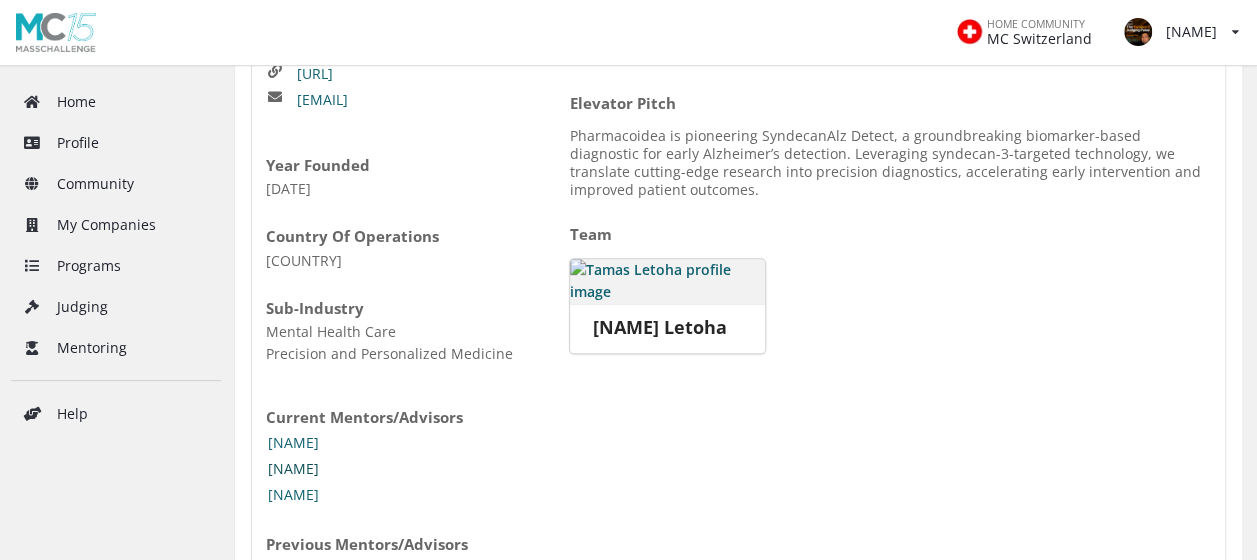click on "[FIRST] [LAST]" at bounding box center [314, 469] 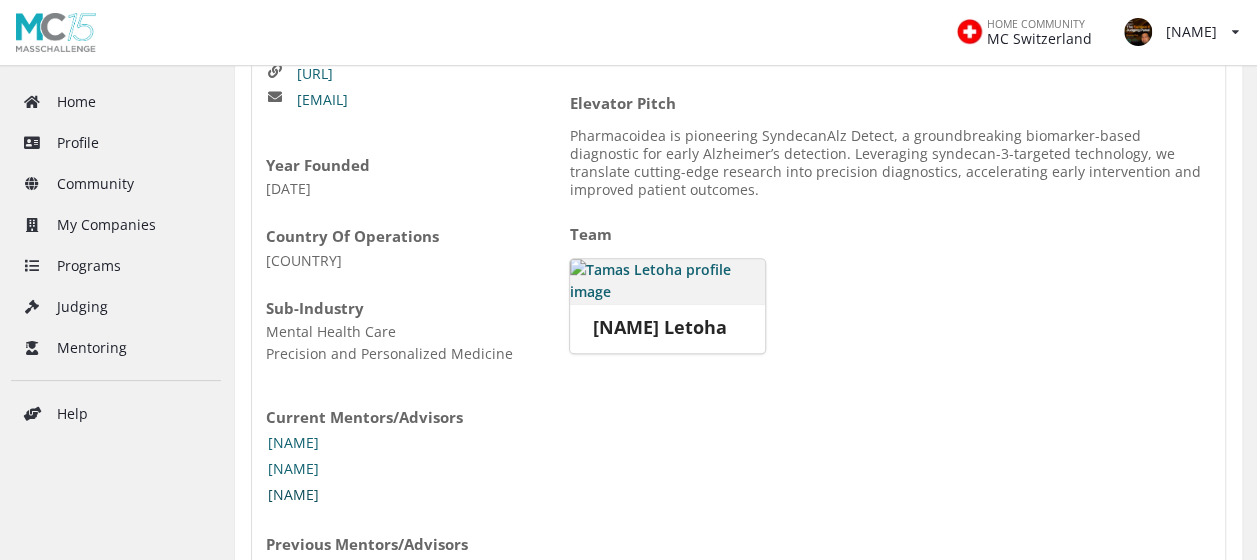 click on "Stephen Ong" at bounding box center (291, 495) 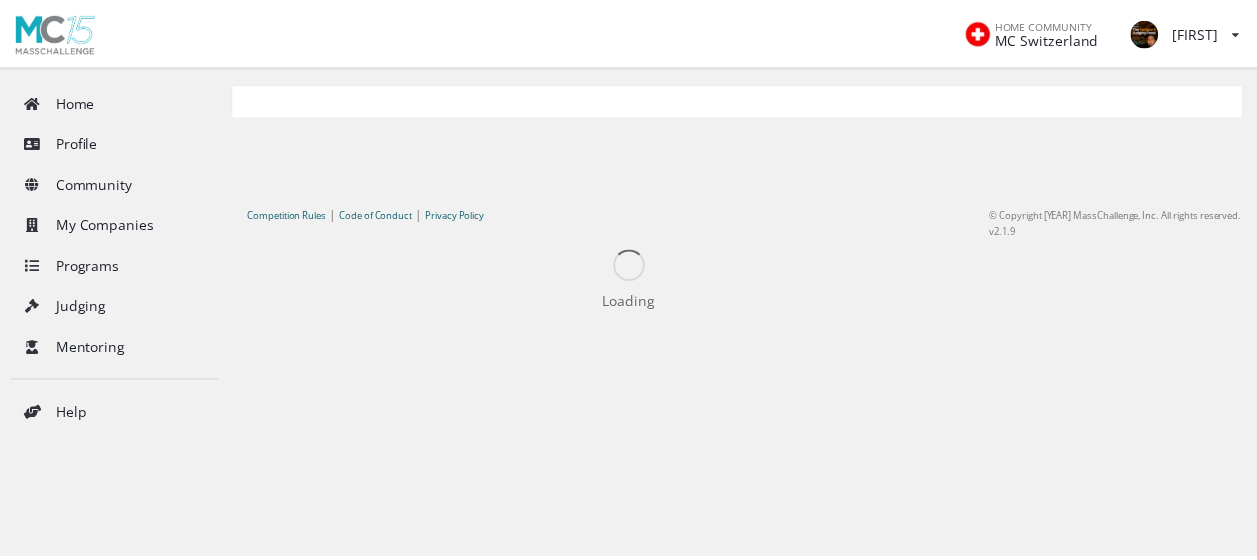 scroll, scrollTop: 0, scrollLeft: 0, axis: both 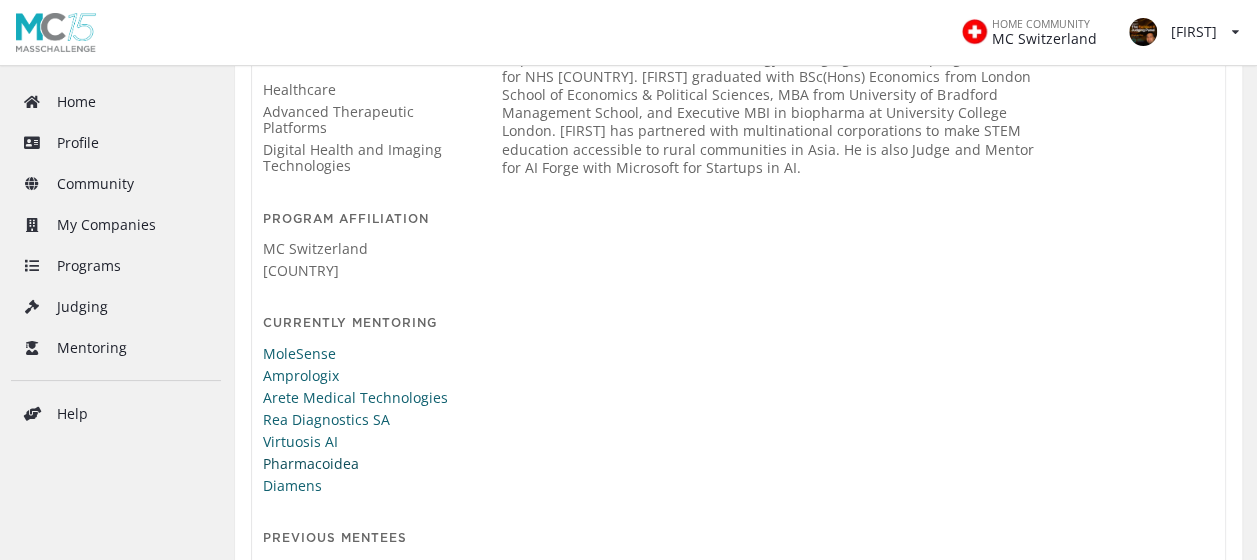 click on "Pharmacoidea" at bounding box center [363, 464] 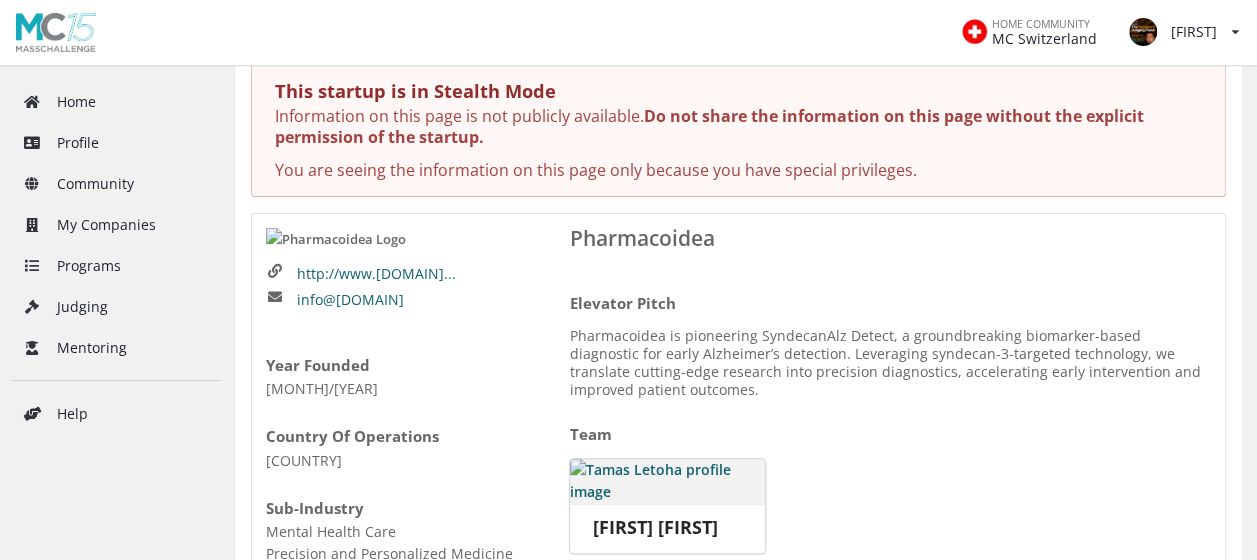 scroll, scrollTop: 500, scrollLeft: 0, axis: vertical 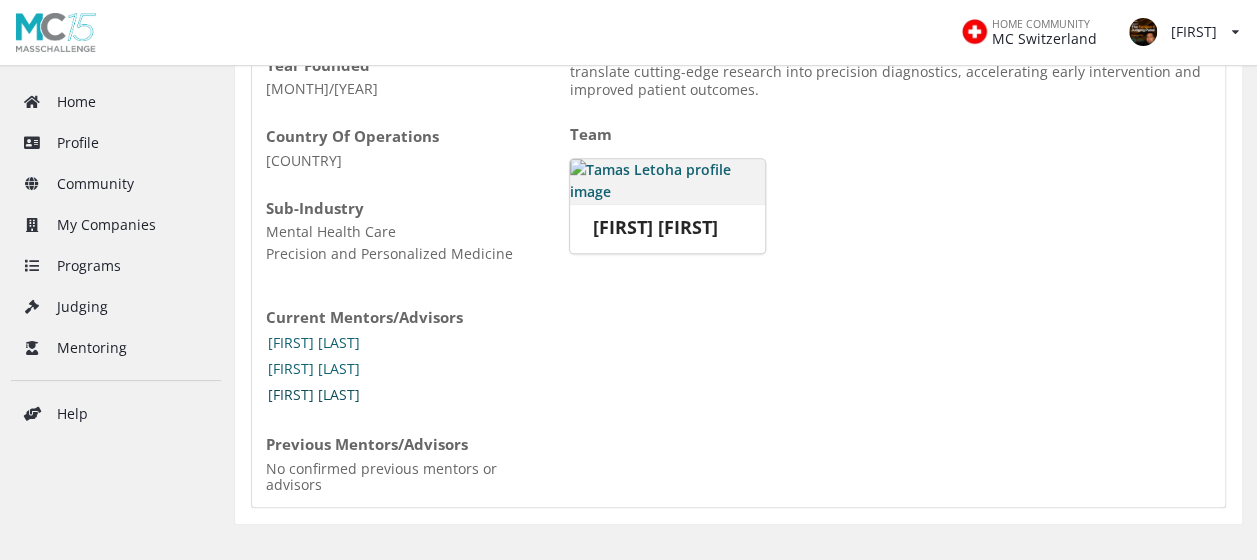 click on "[FIRST] [LAST]" at bounding box center (314, 395) 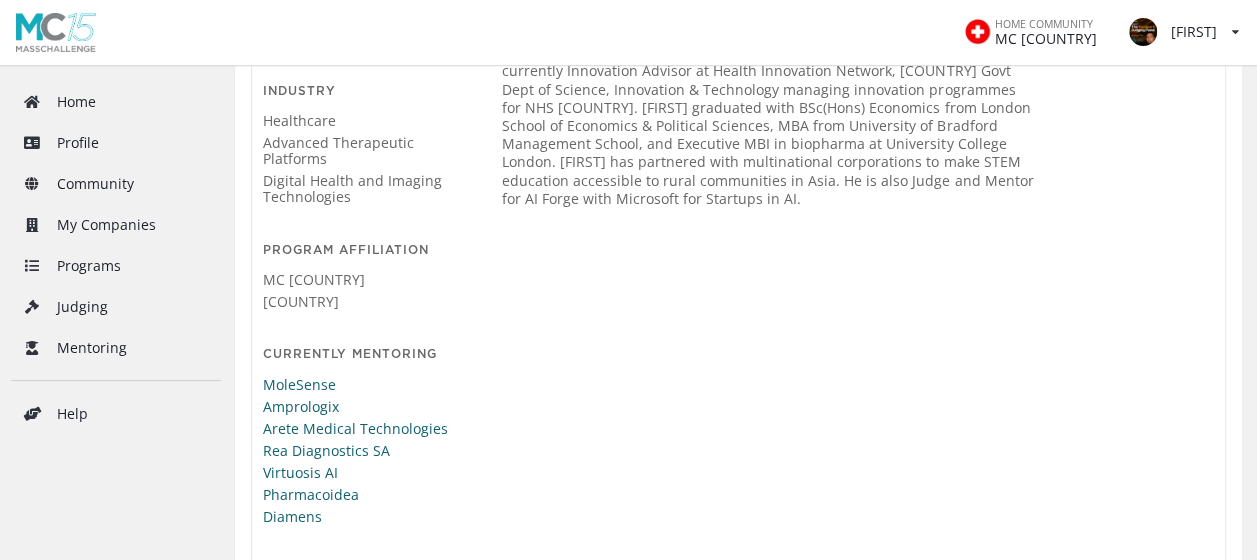 scroll, scrollTop: 600, scrollLeft: 0, axis: vertical 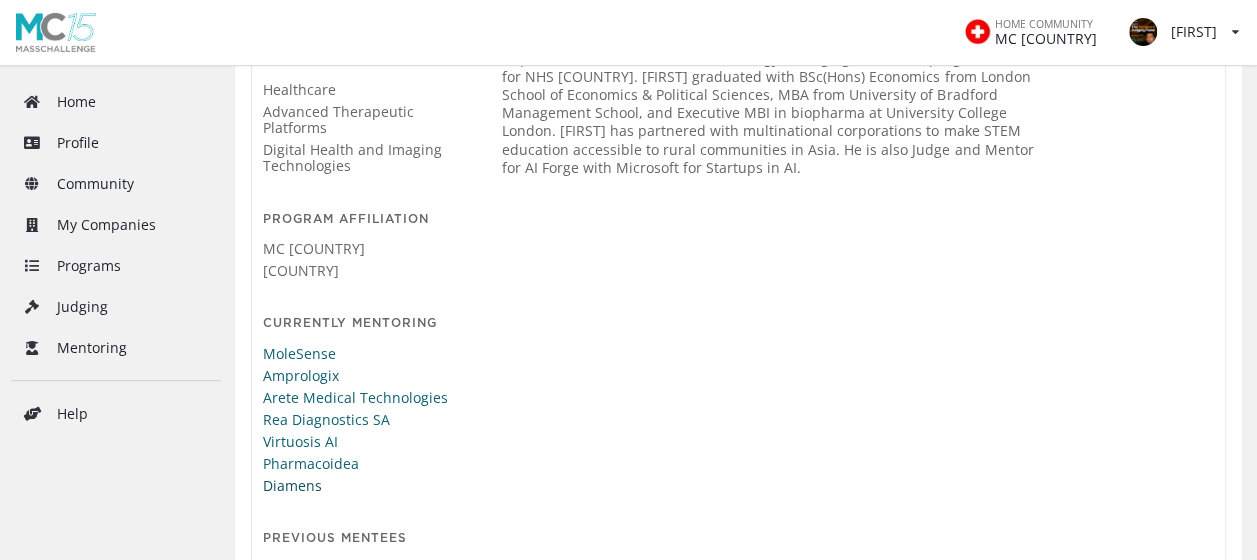 click on "Diamens" at bounding box center [363, 484] 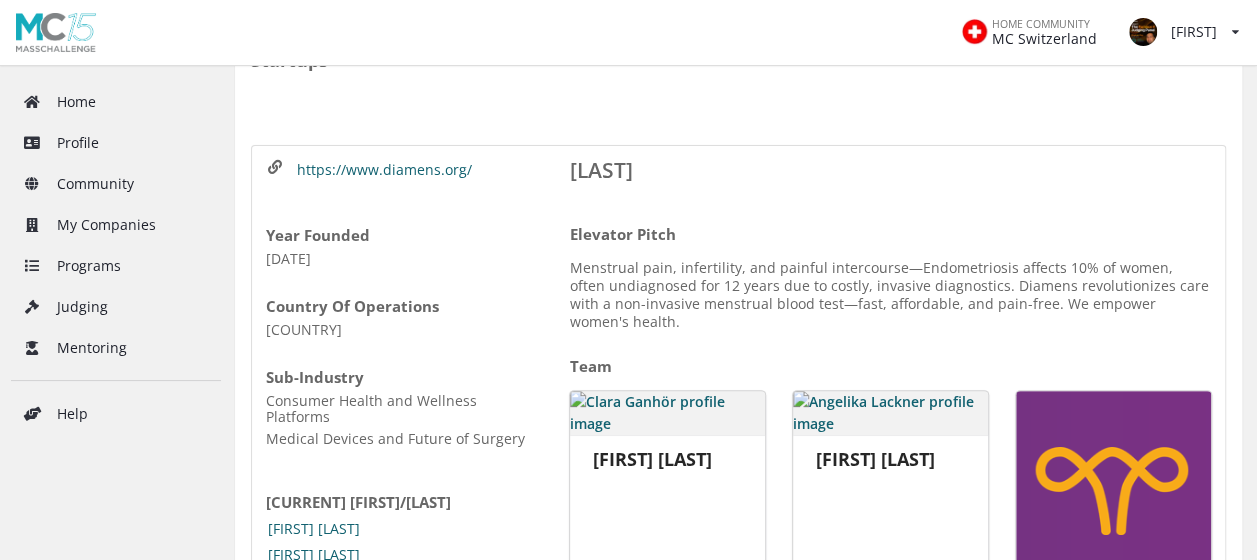 scroll, scrollTop: 0, scrollLeft: 0, axis: both 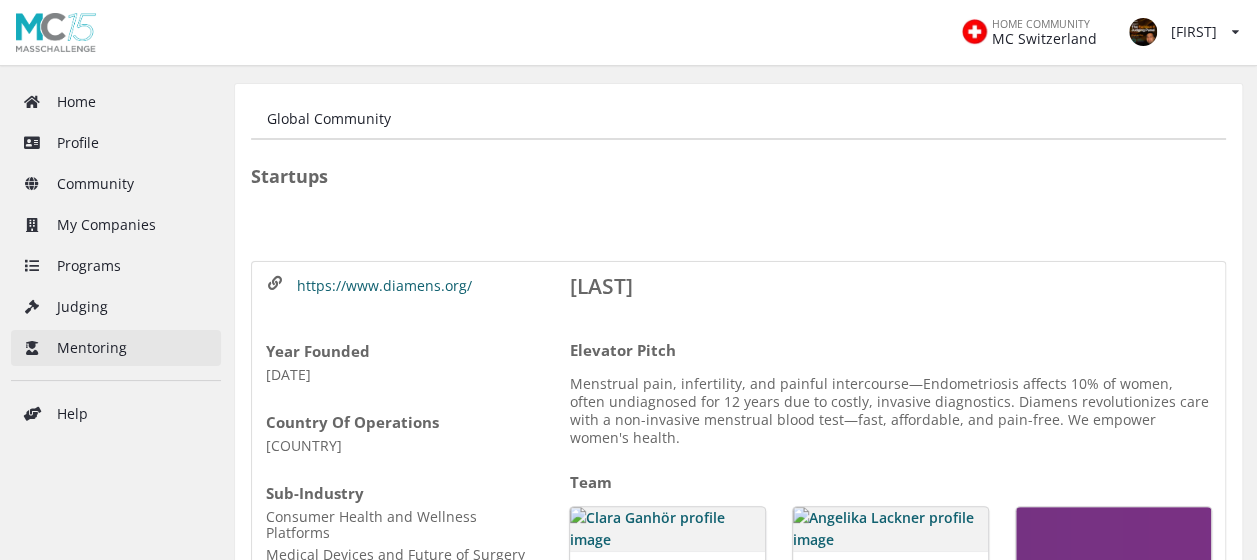 click on "Mentoring" at bounding box center [116, 348] 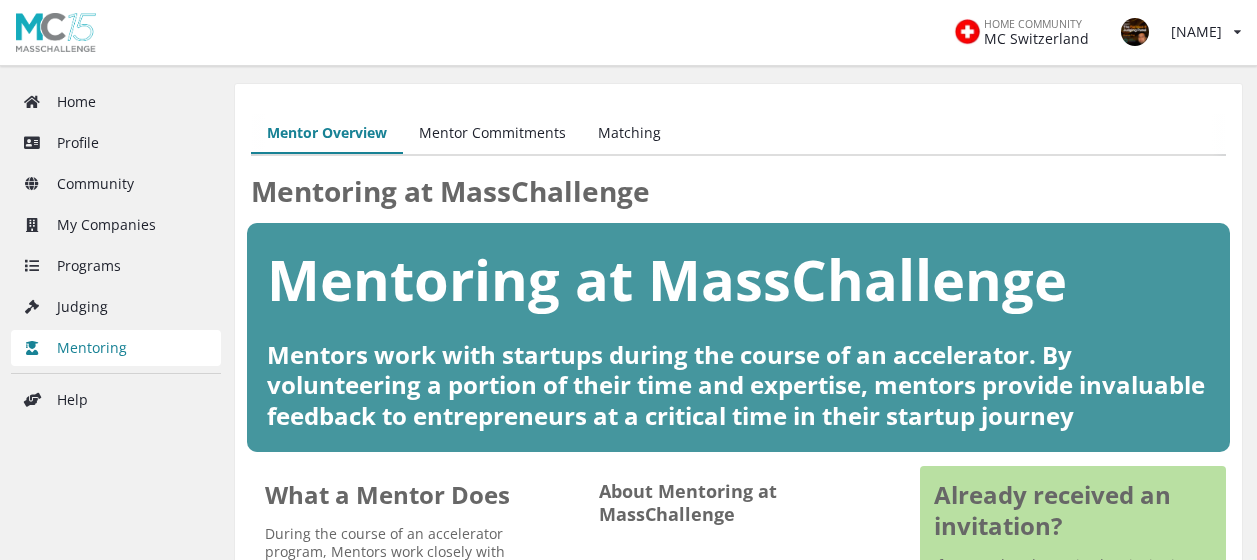 scroll, scrollTop: 0, scrollLeft: 0, axis: both 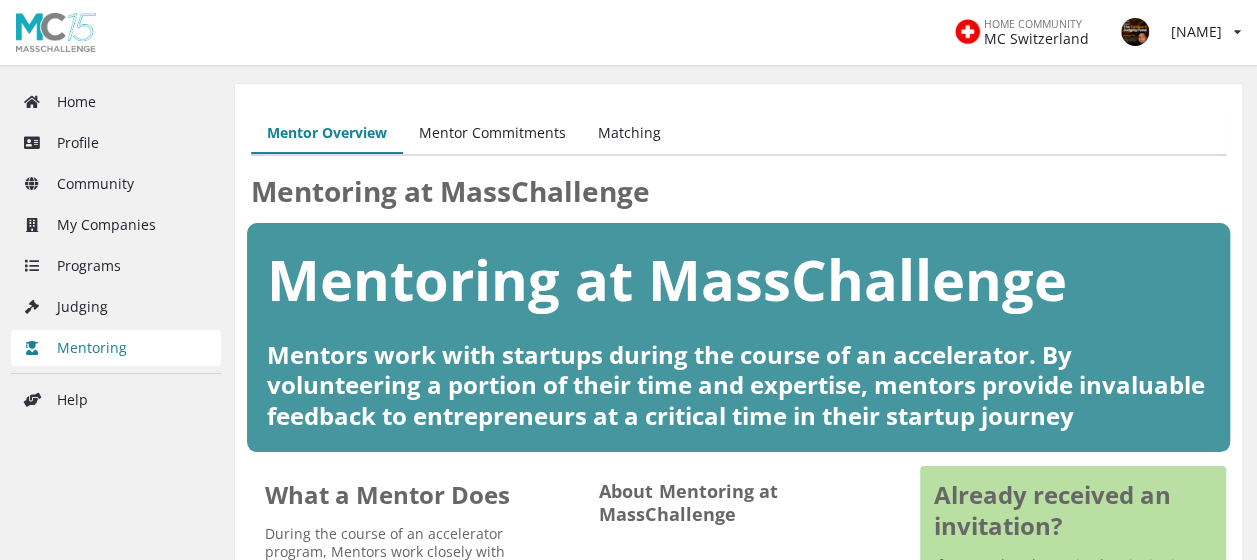 click on "Matching" at bounding box center [629, 134] 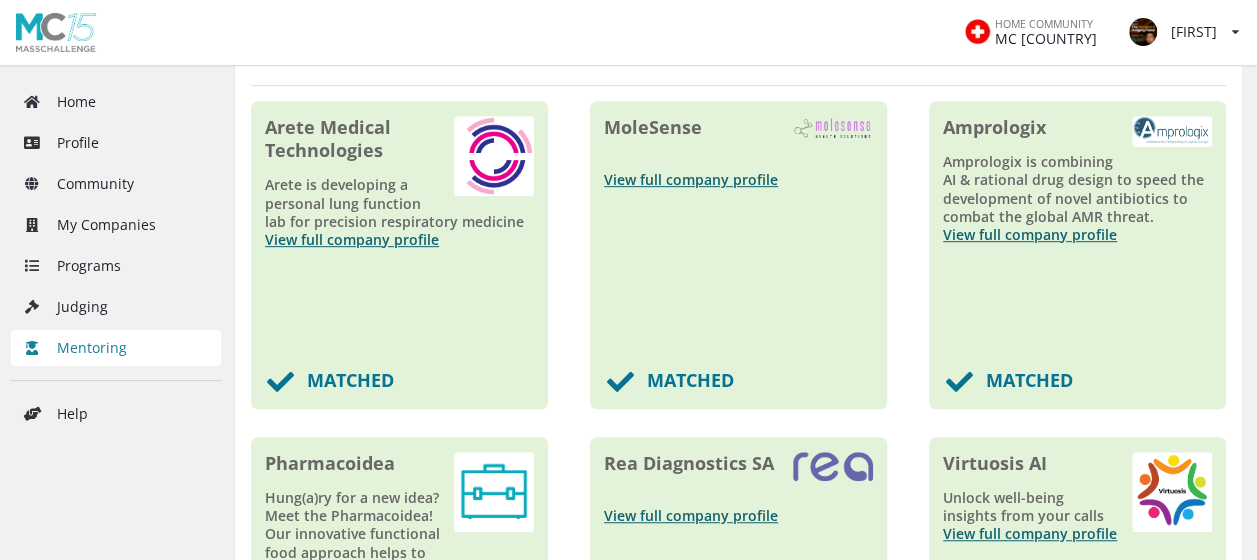 scroll, scrollTop: 700, scrollLeft: 0, axis: vertical 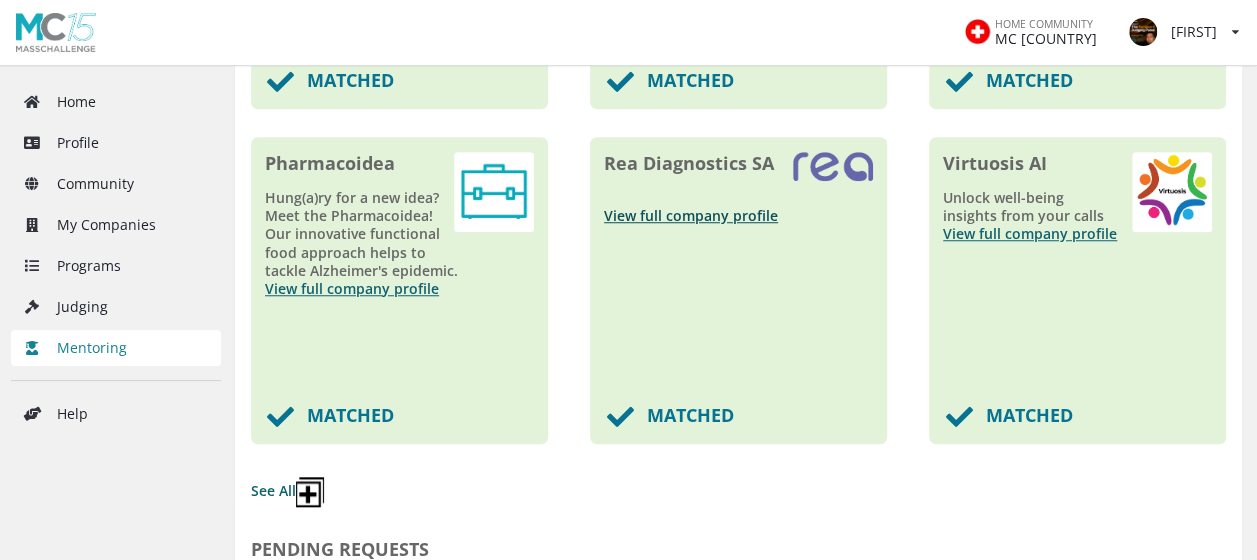 click on "View full company profile" at bounding box center (691, 215) 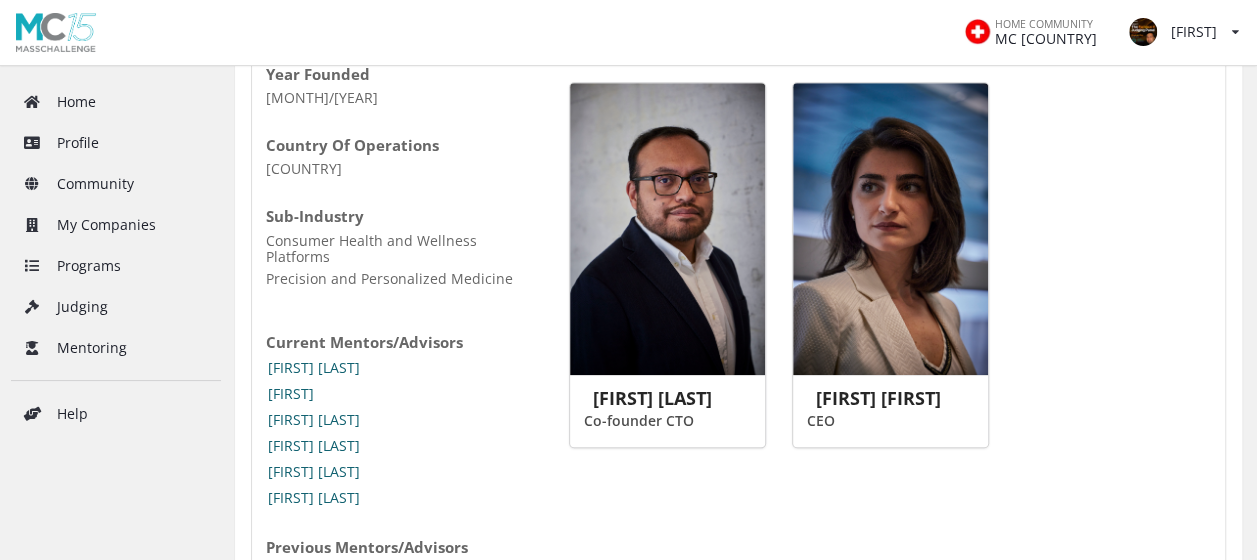 scroll, scrollTop: 700, scrollLeft: 0, axis: vertical 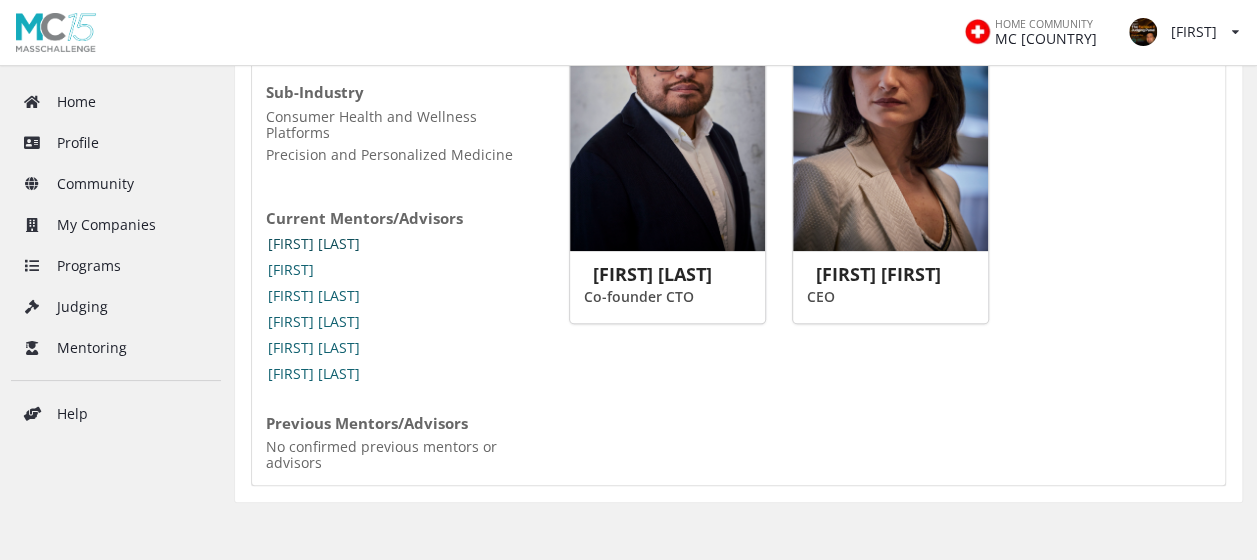 click on "[FIRST] [LAST]-[LAST]" at bounding box center (337, 244) 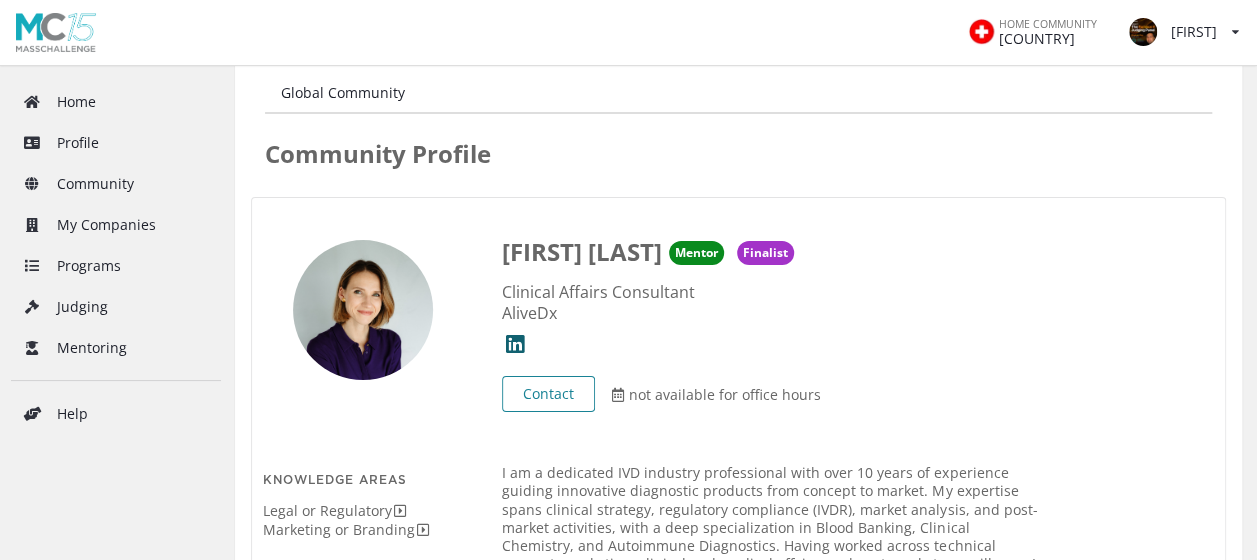scroll, scrollTop: 0, scrollLeft: 0, axis: both 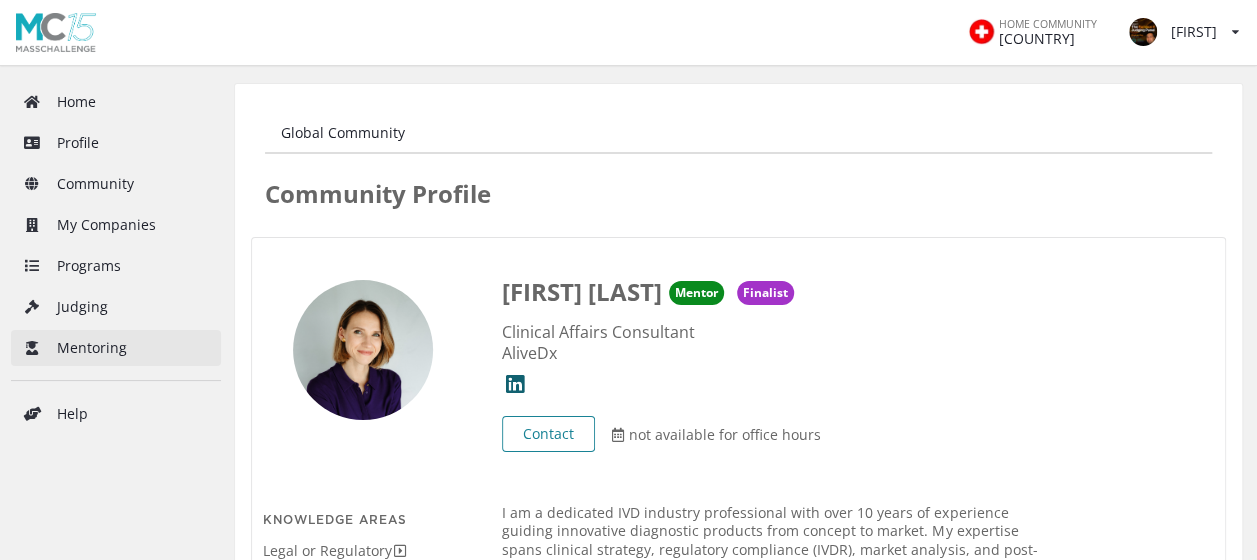 click on "Mentoring" at bounding box center [116, 348] 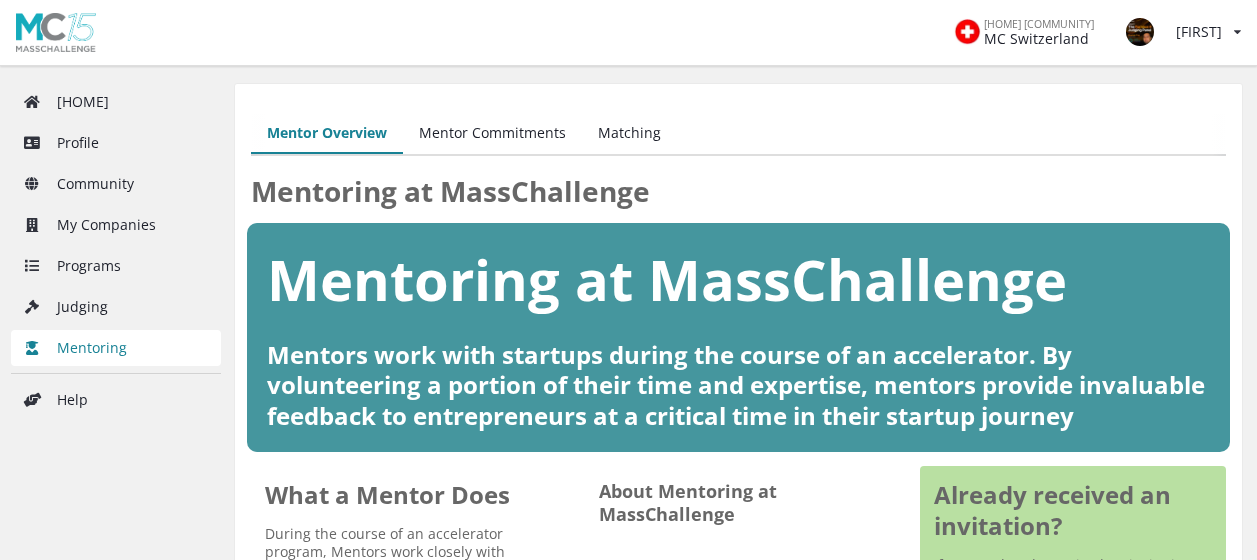 scroll, scrollTop: 0, scrollLeft: 0, axis: both 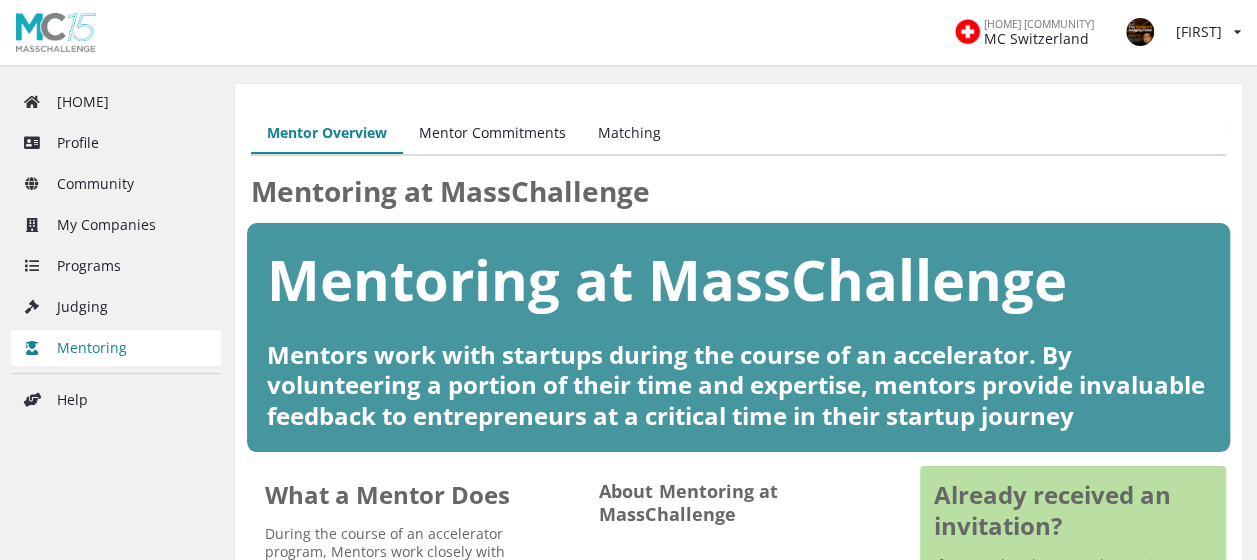 click on "Matching" at bounding box center [629, 134] 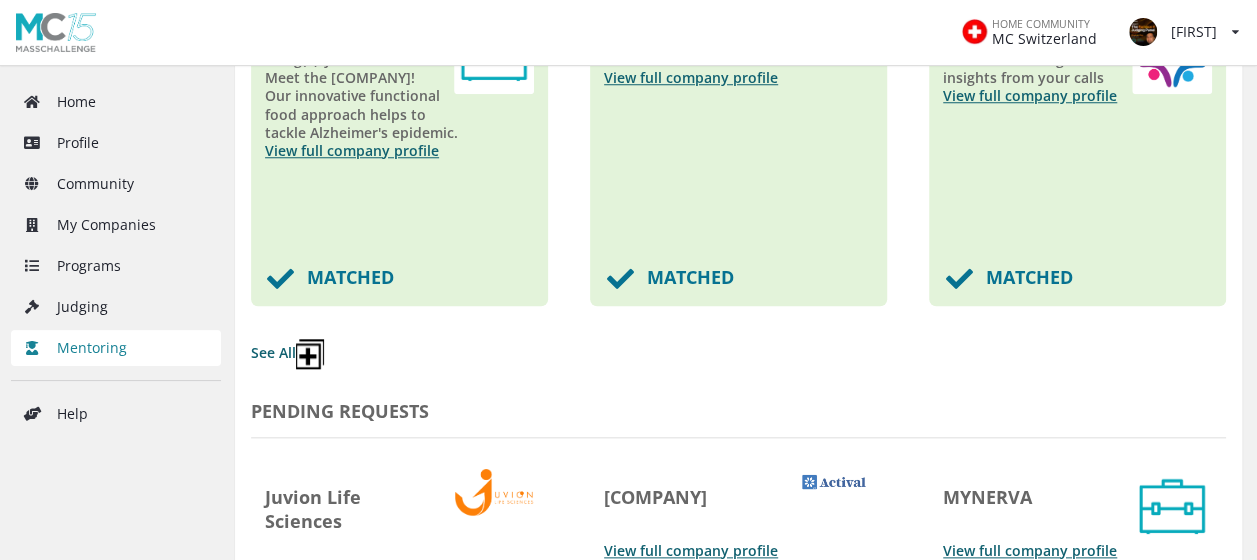 scroll, scrollTop: 1100, scrollLeft: 0, axis: vertical 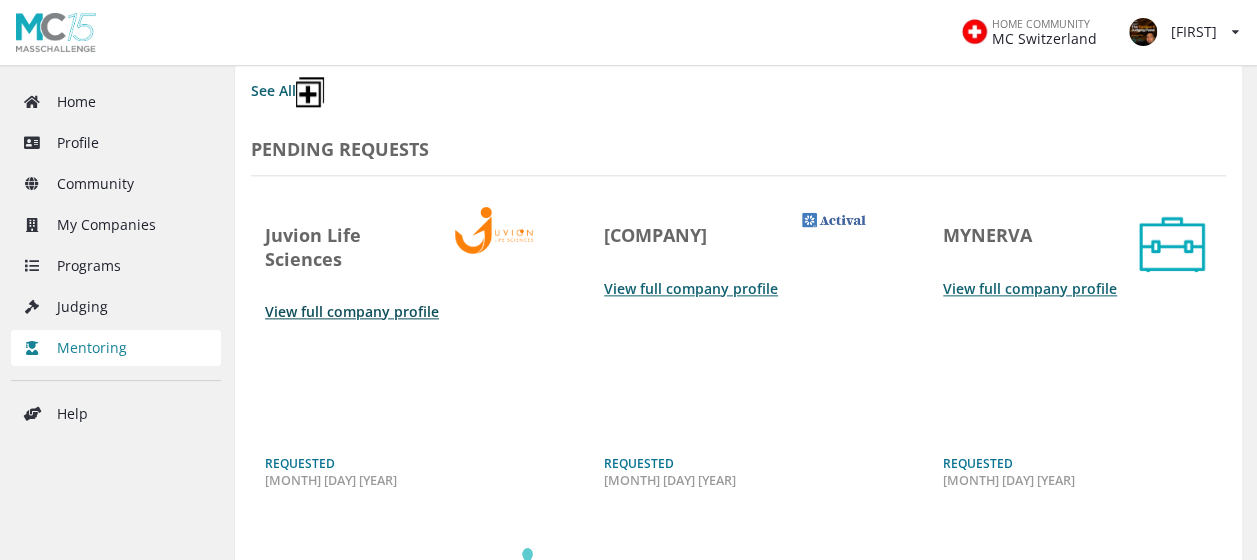 click on "View full company profile" at bounding box center [352, 311] 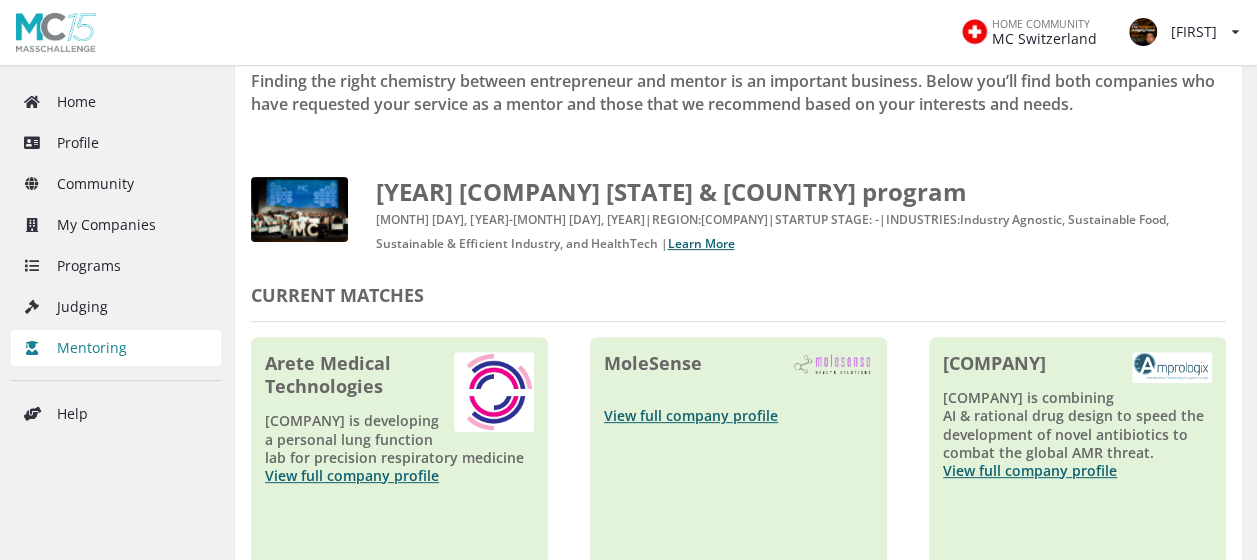 scroll, scrollTop: 364, scrollLeft: 0, axis: vertical 